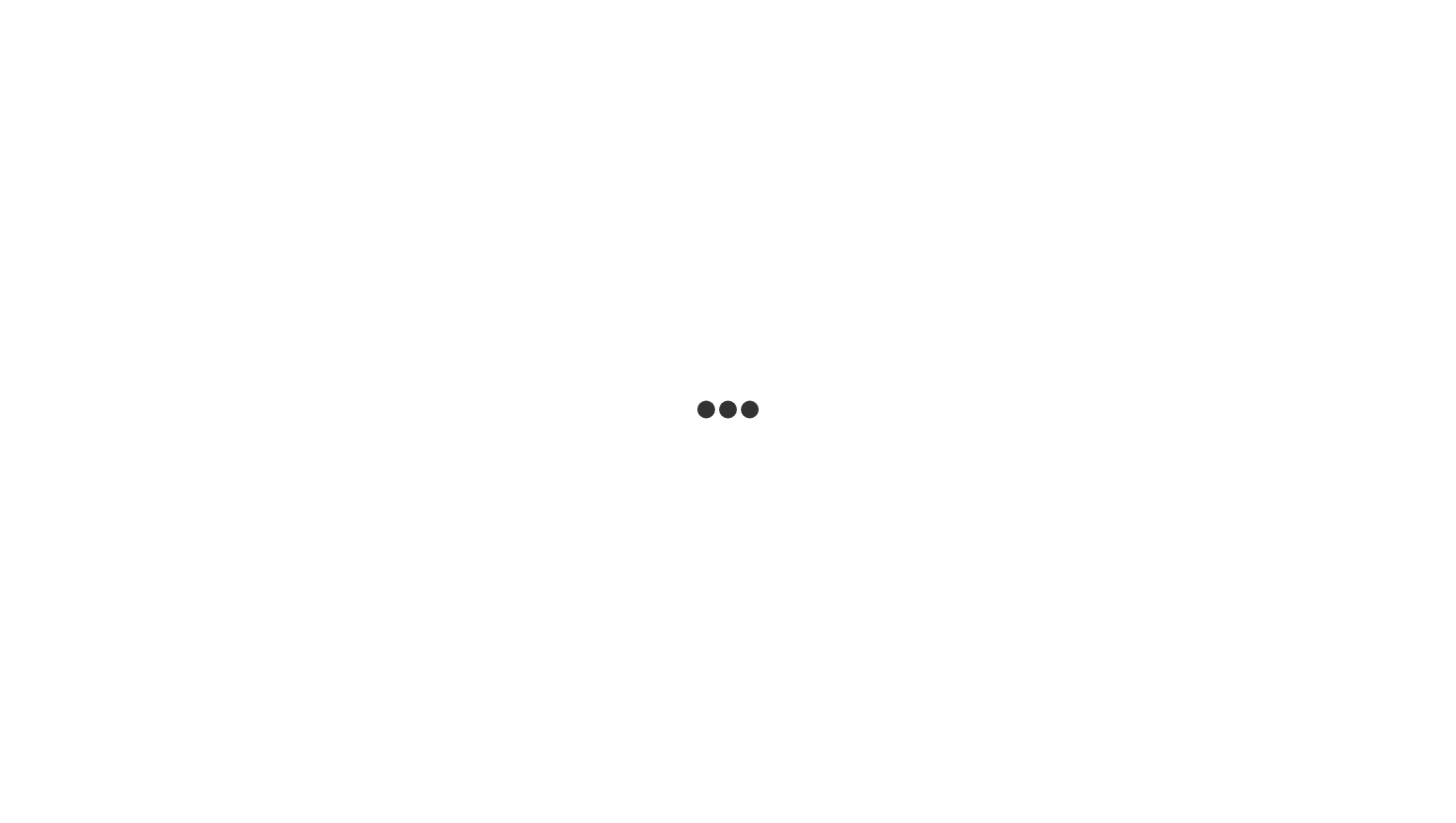 scroll, scrollTop: 0, scrollLeft: 0, axis: both 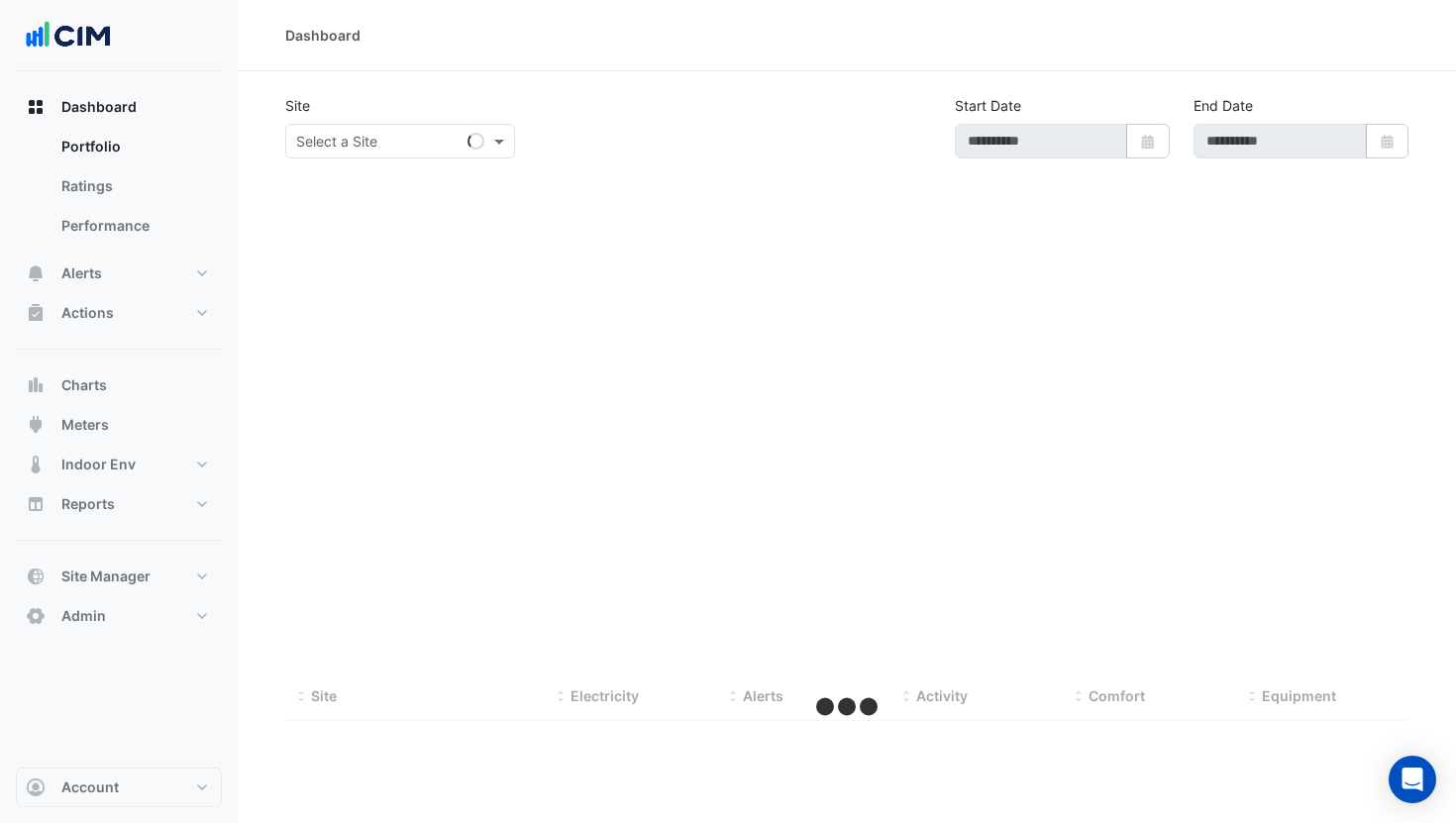 type on "**********" 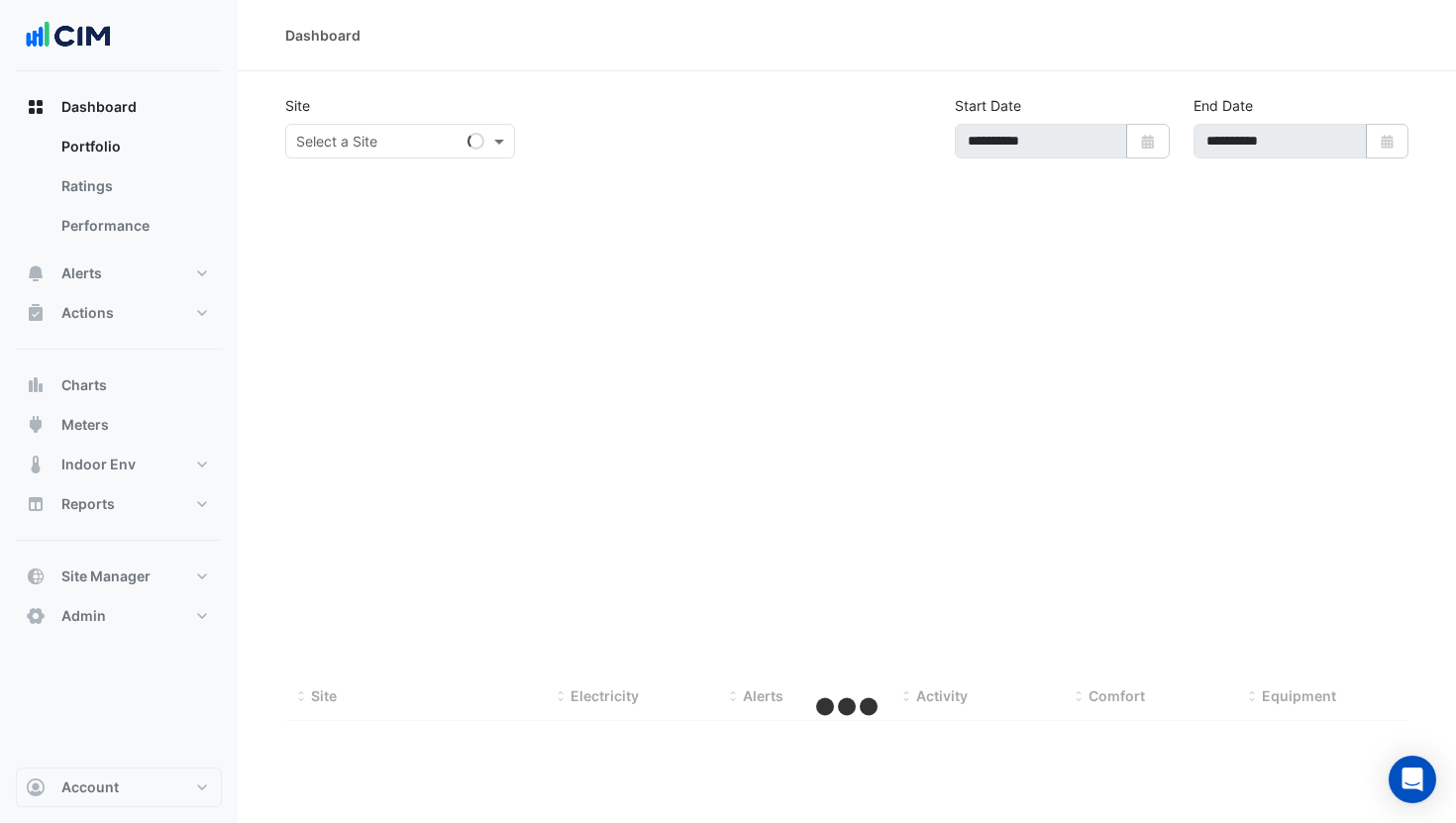 select on "***" 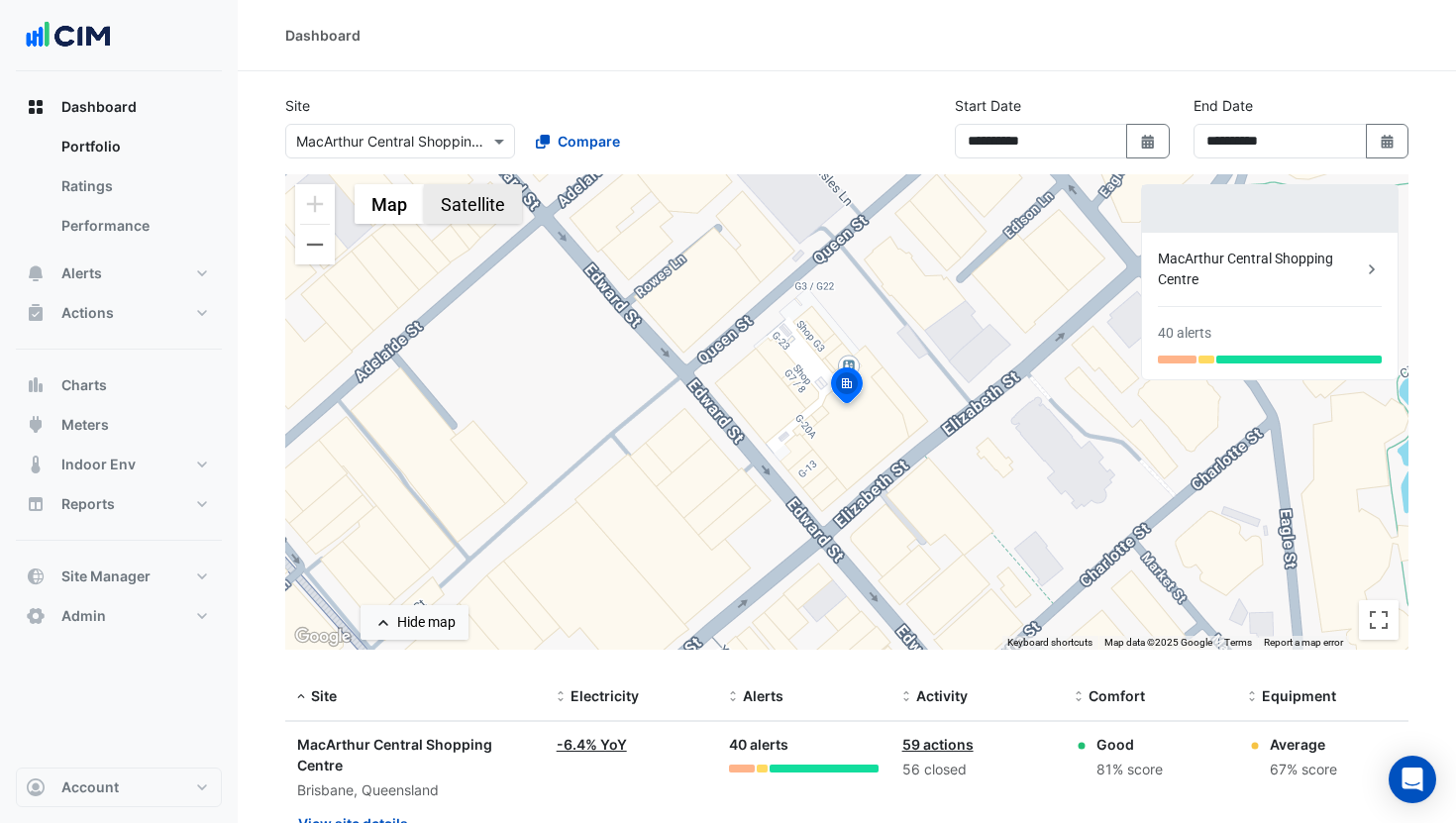 click on "Satellite" 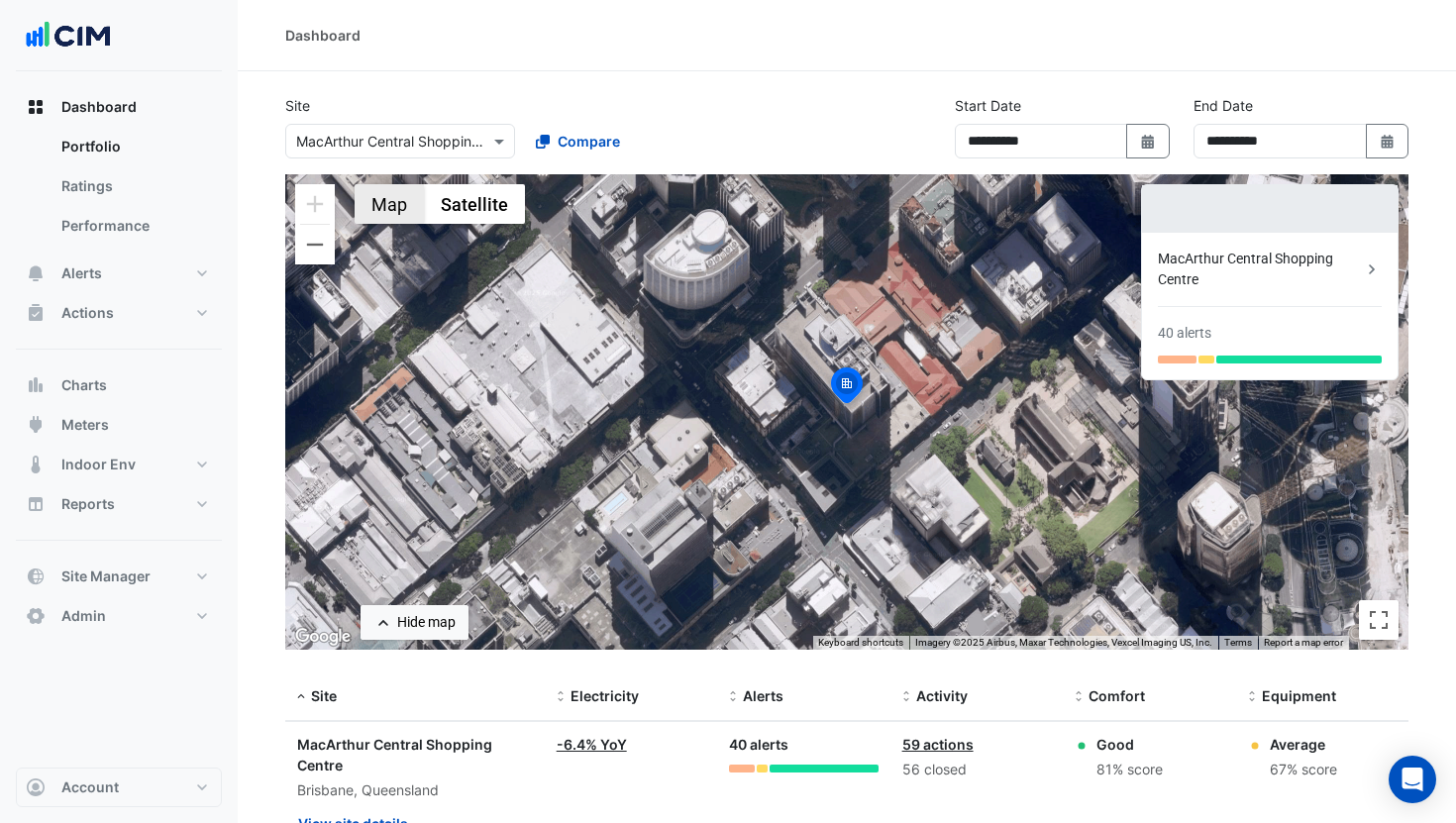 click on "Map" 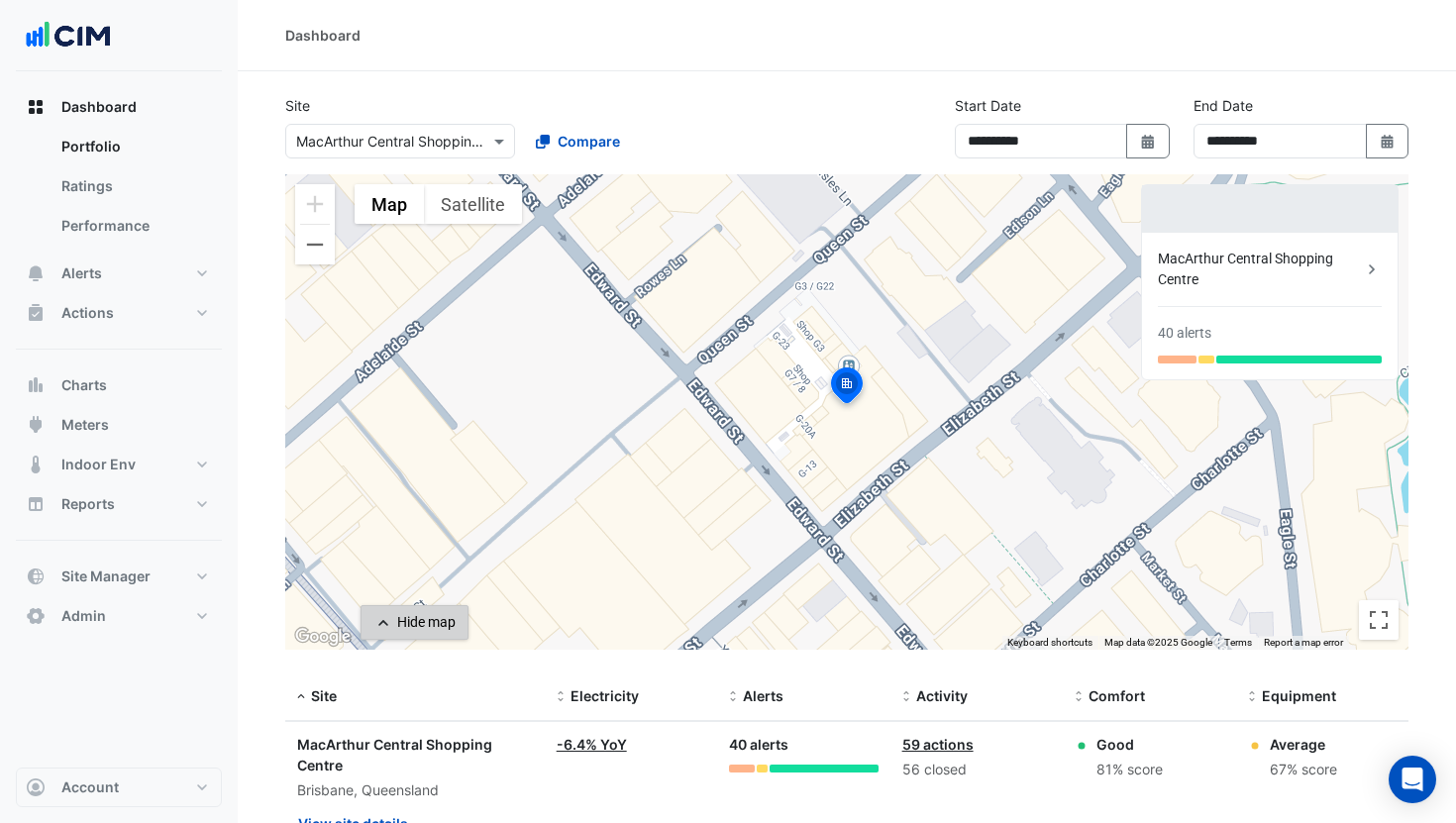 click on "Hide map" 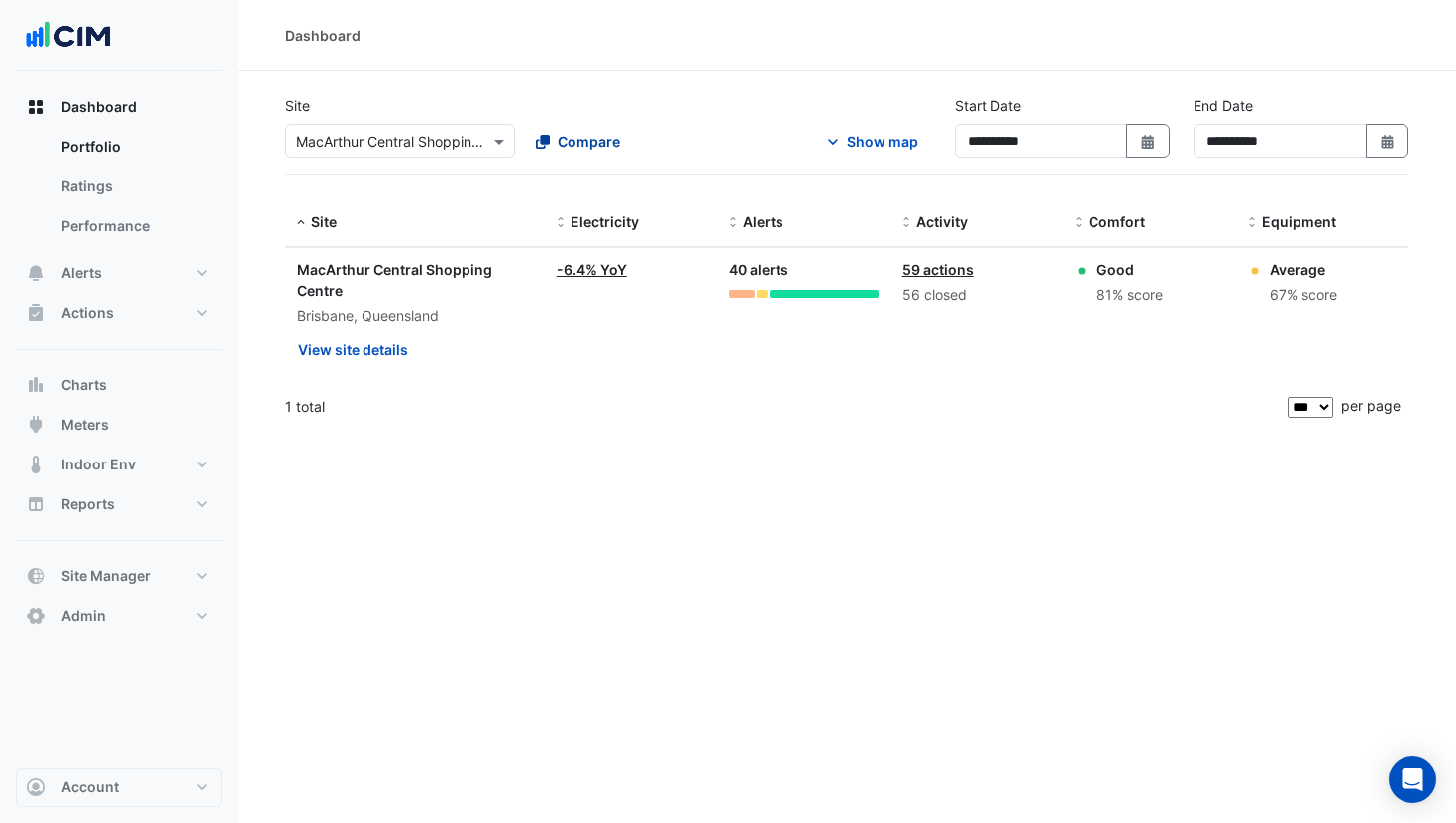 click on "Compare" at bounding box center (588, 141) 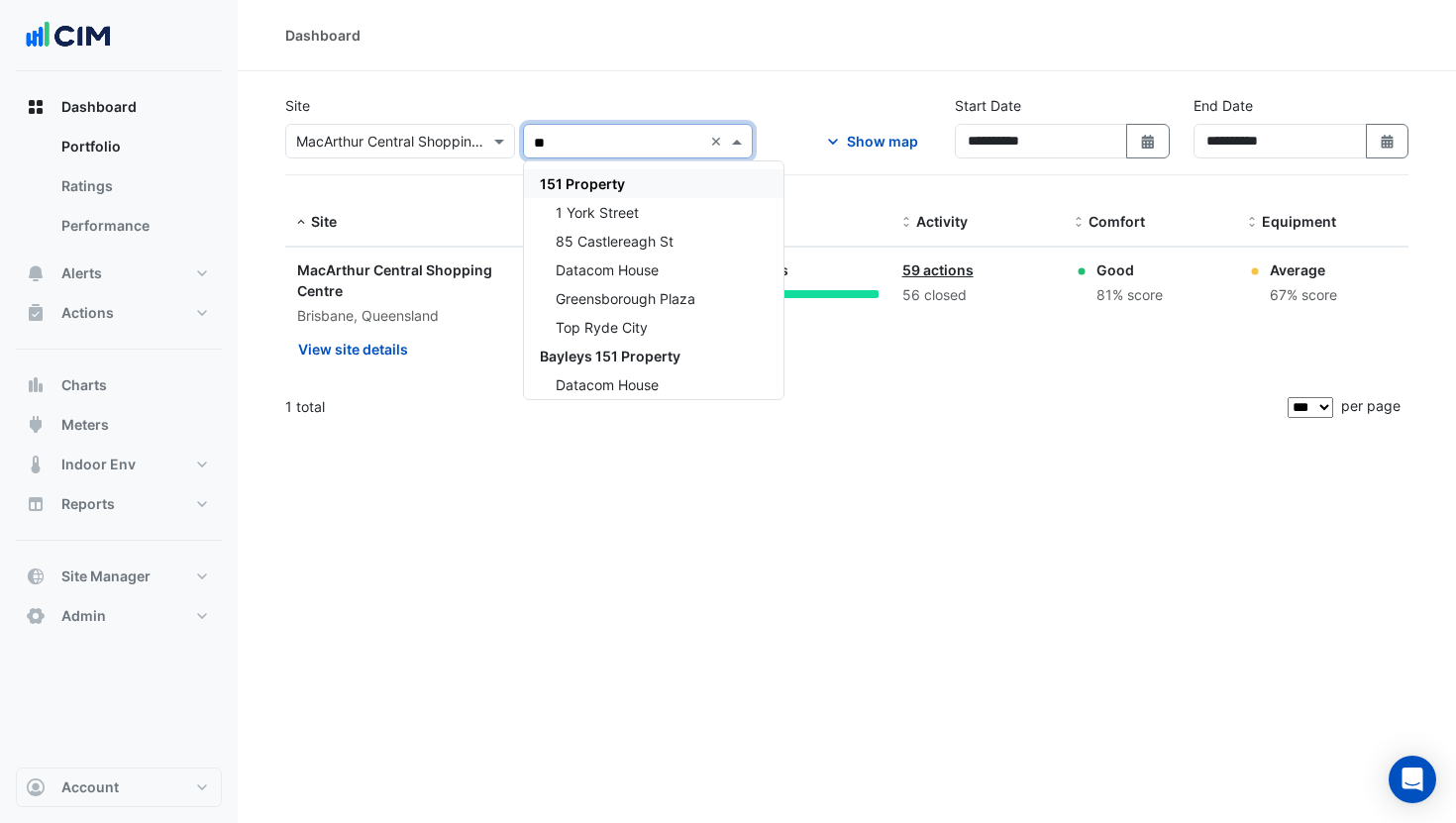 type on "*" 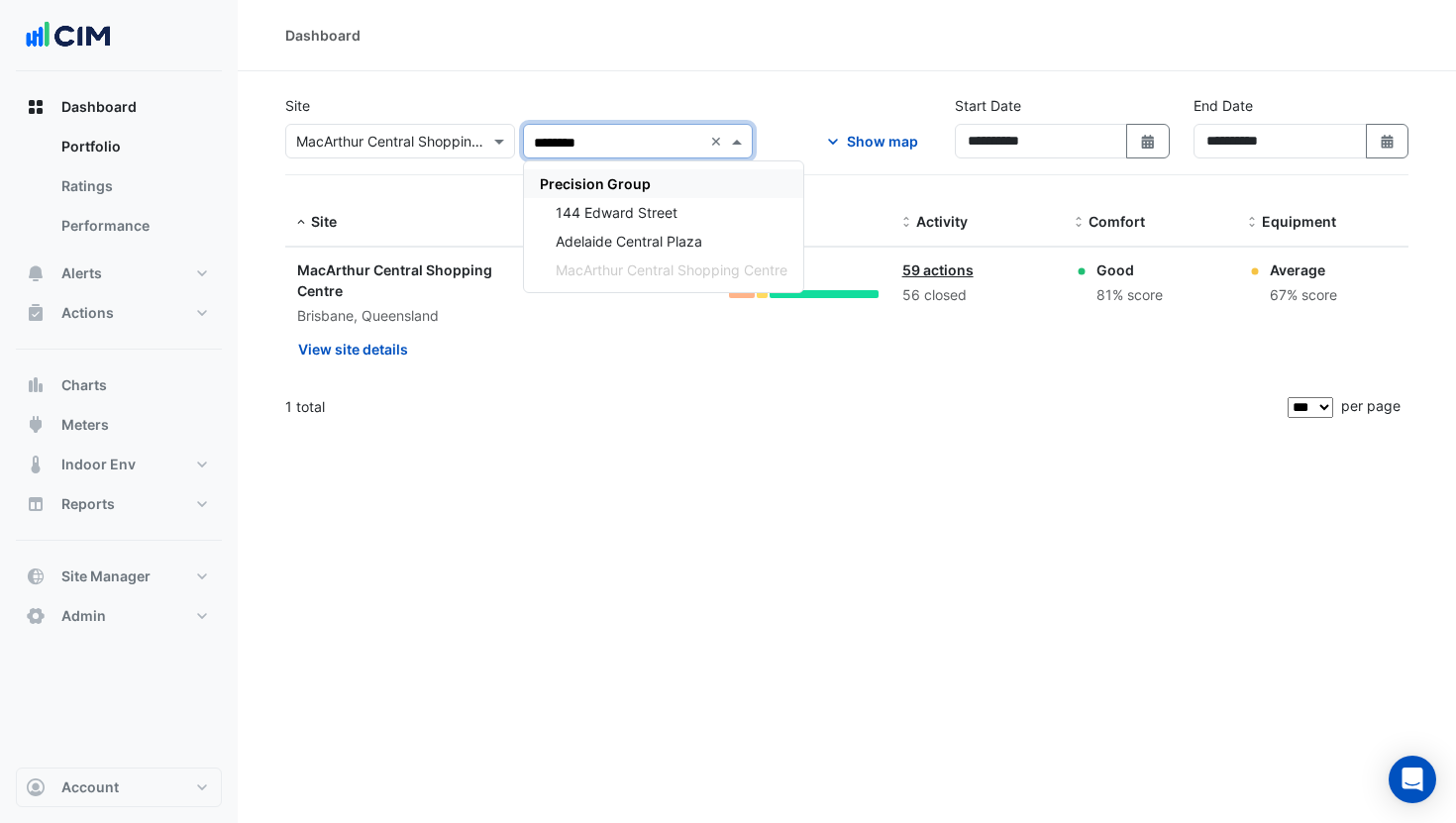click on "Precision Group" at bounding box center (595, 183) 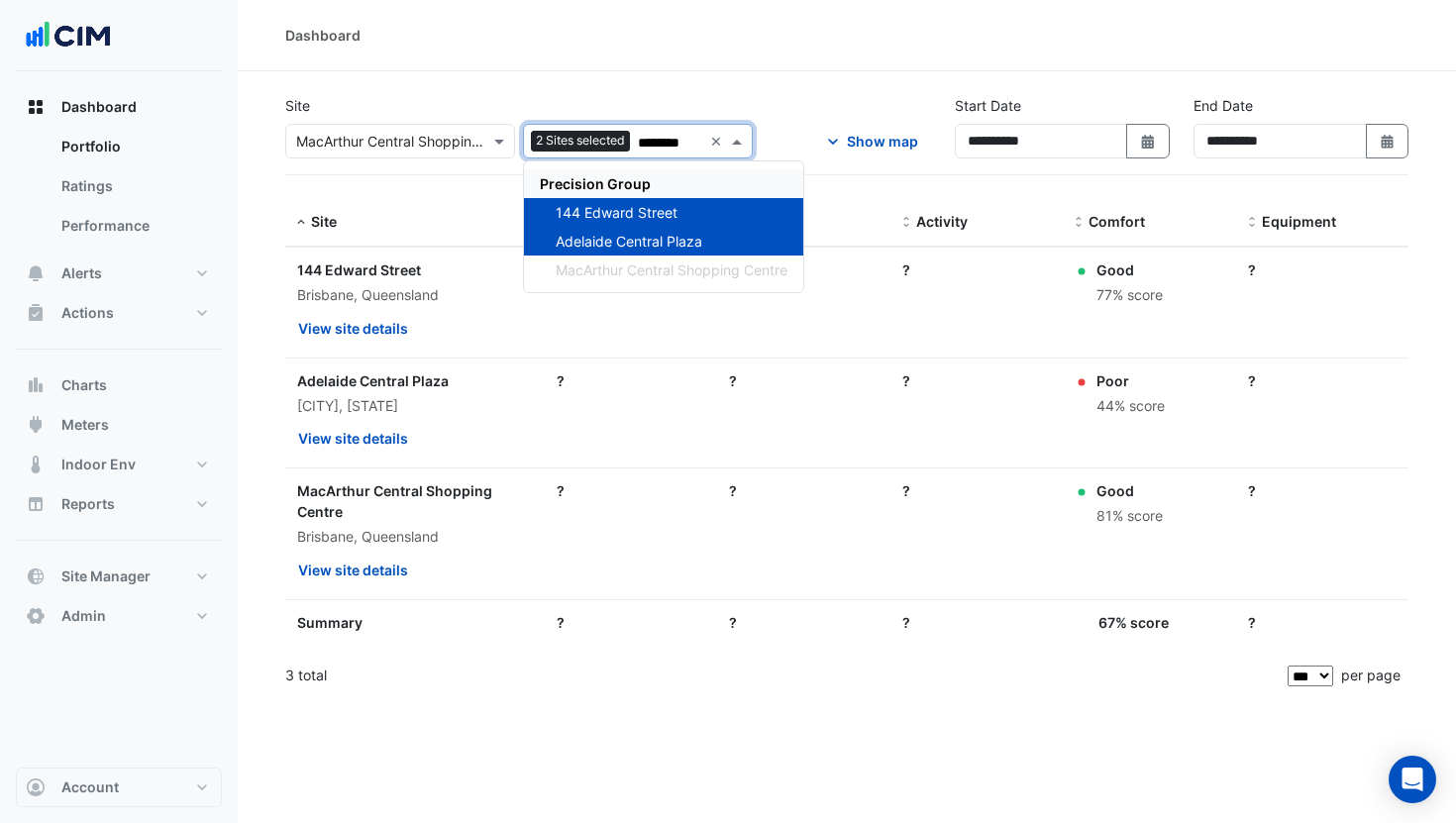 type on "********" 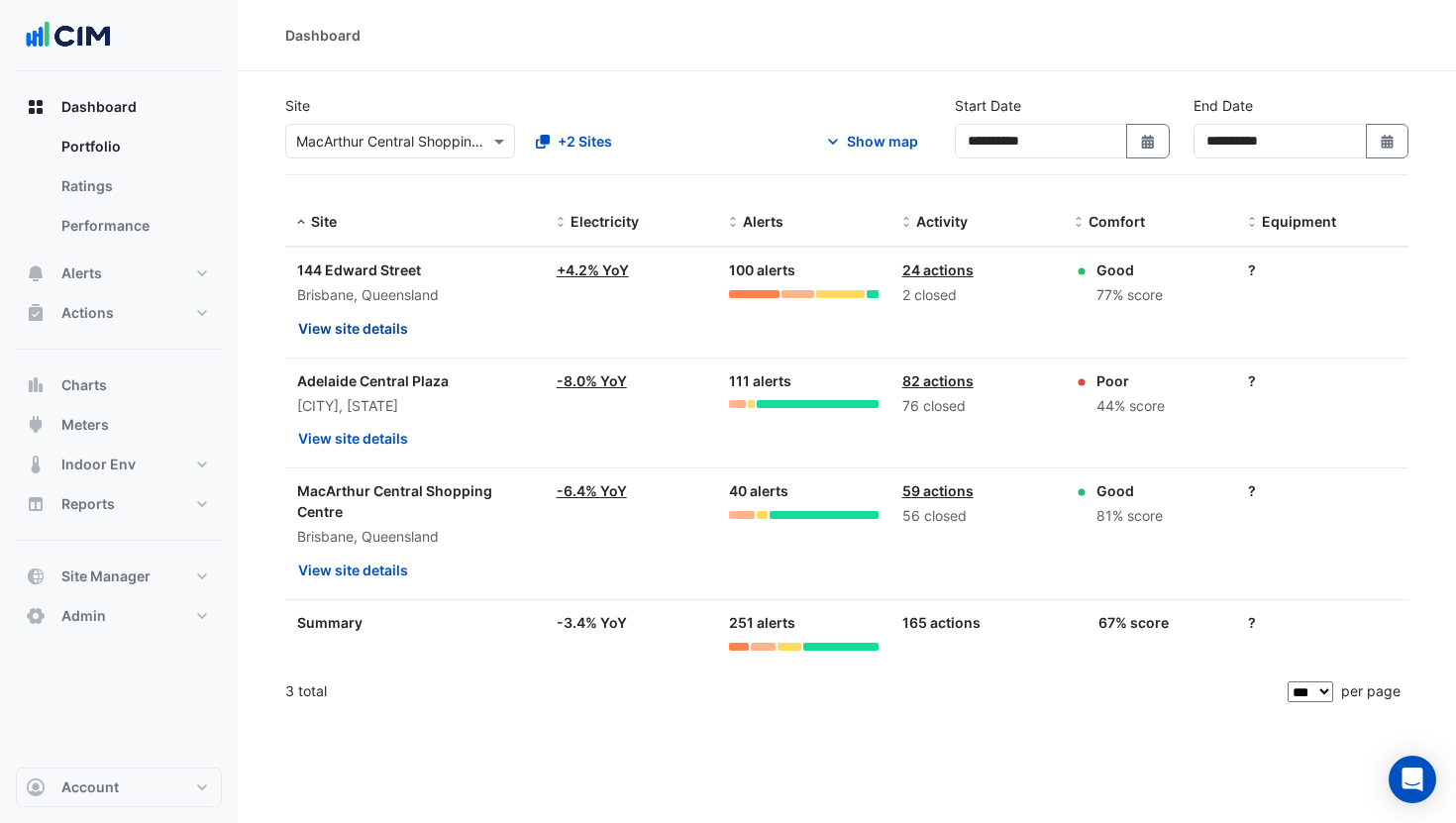 click on "View site details" 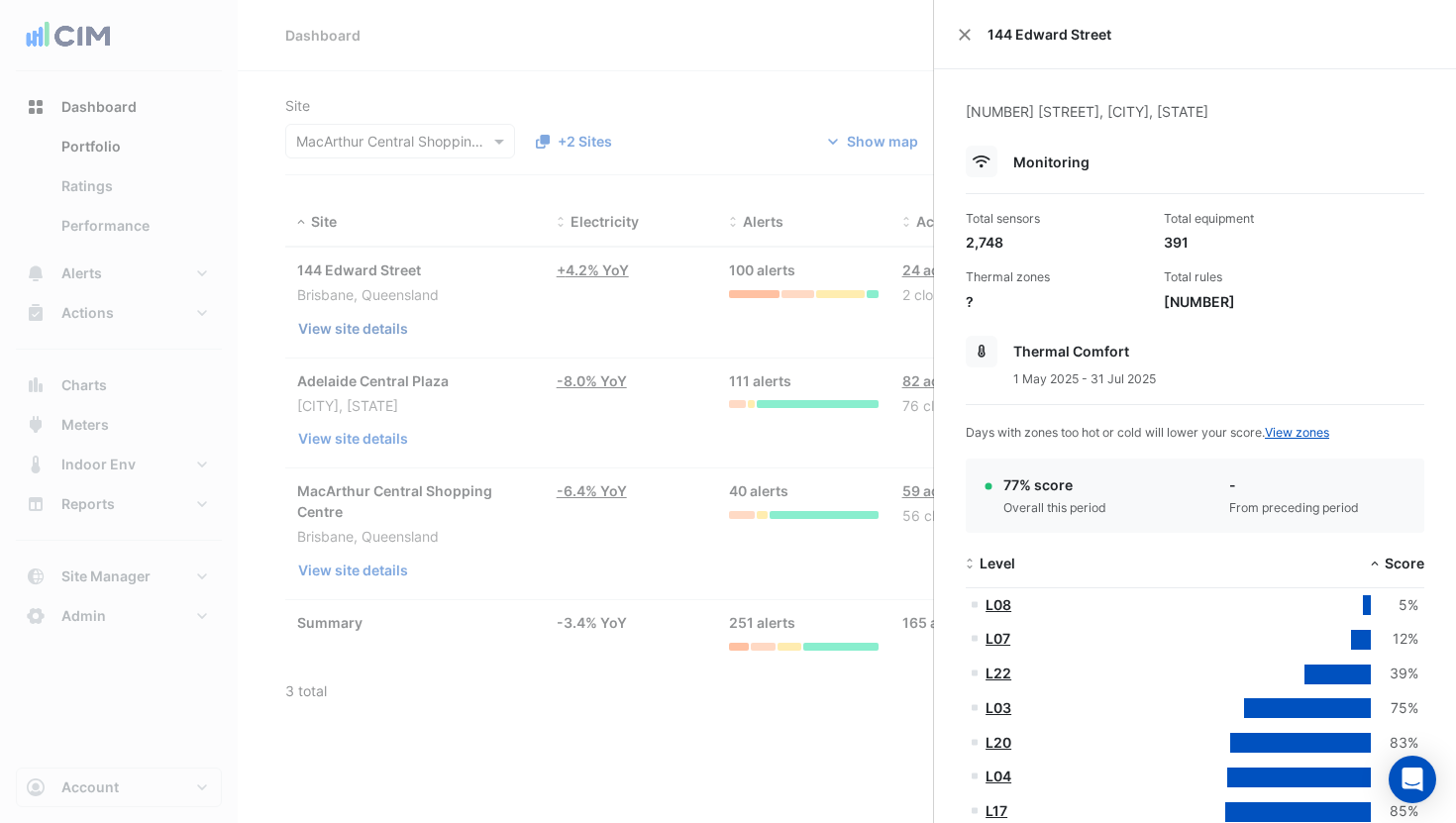 click 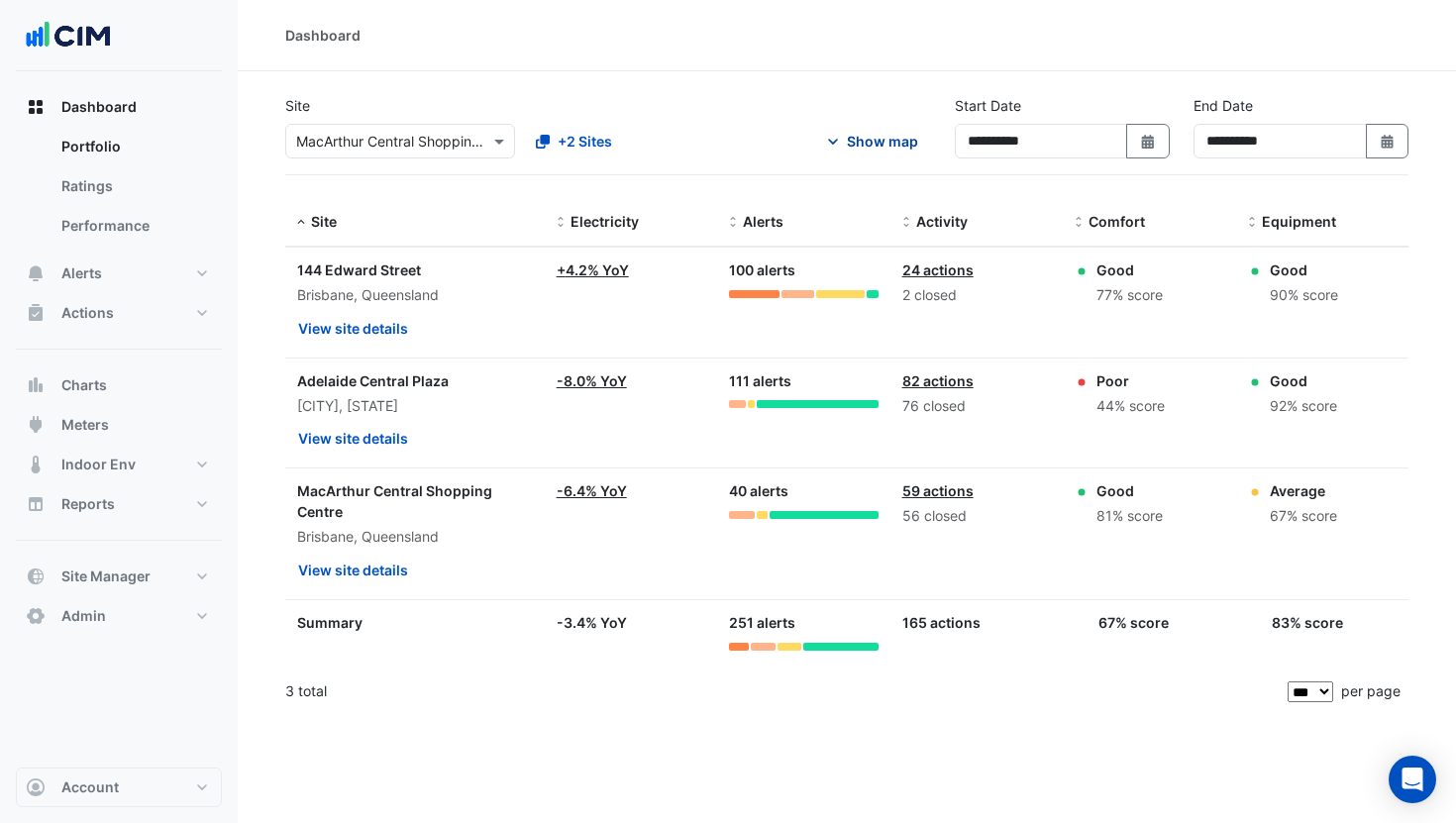 click on "Show map" 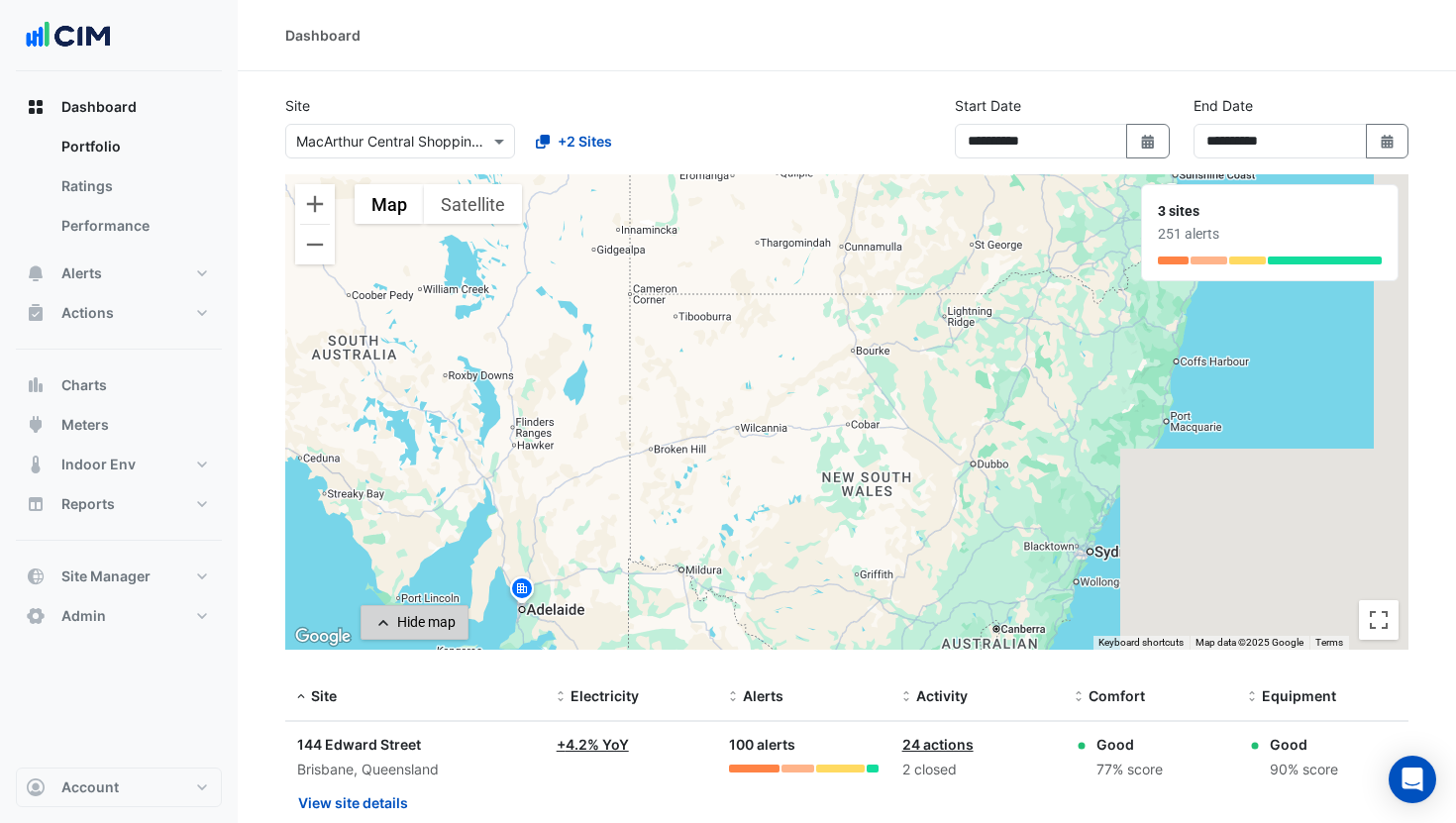 click on "Hide map" 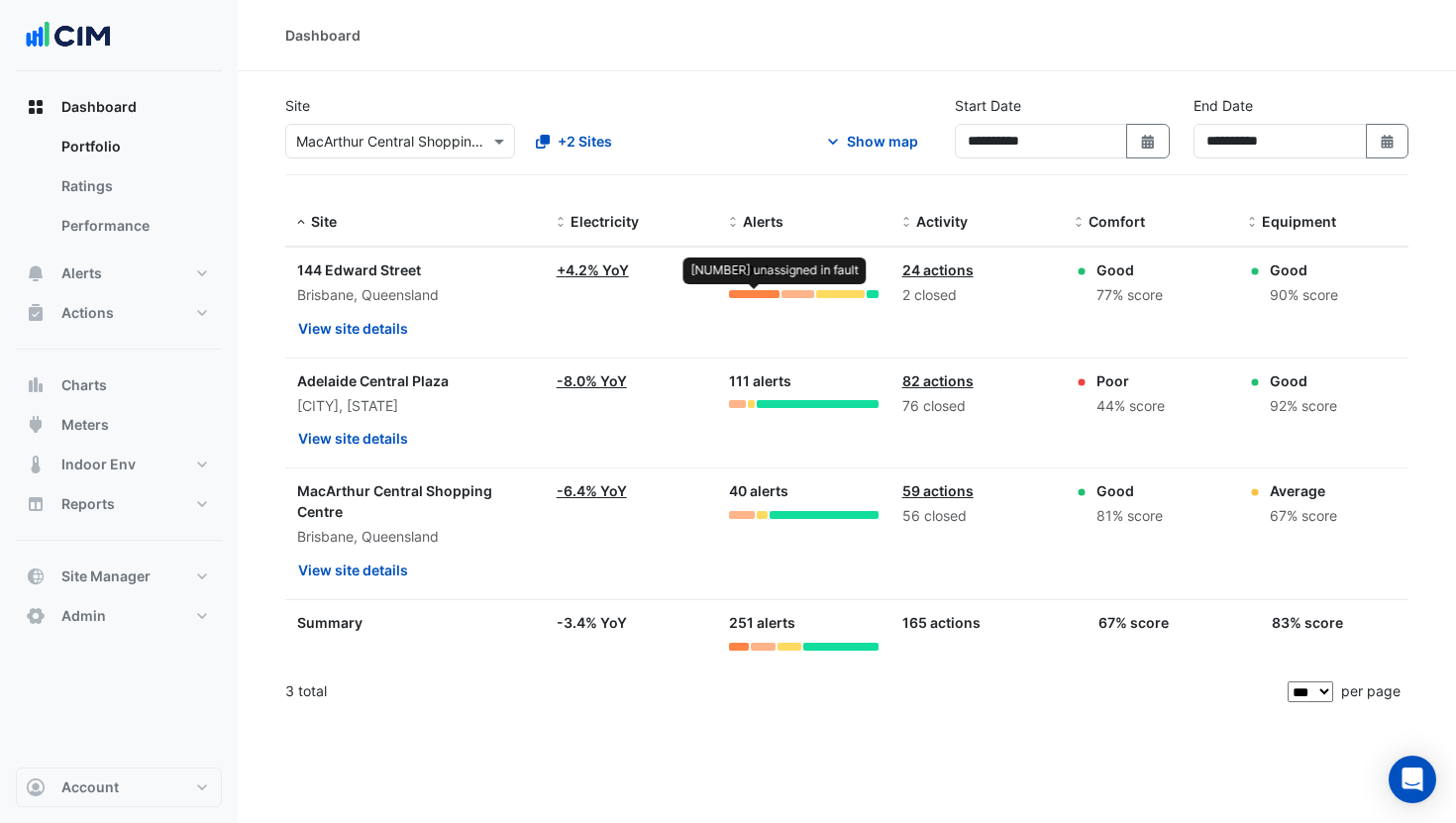 click 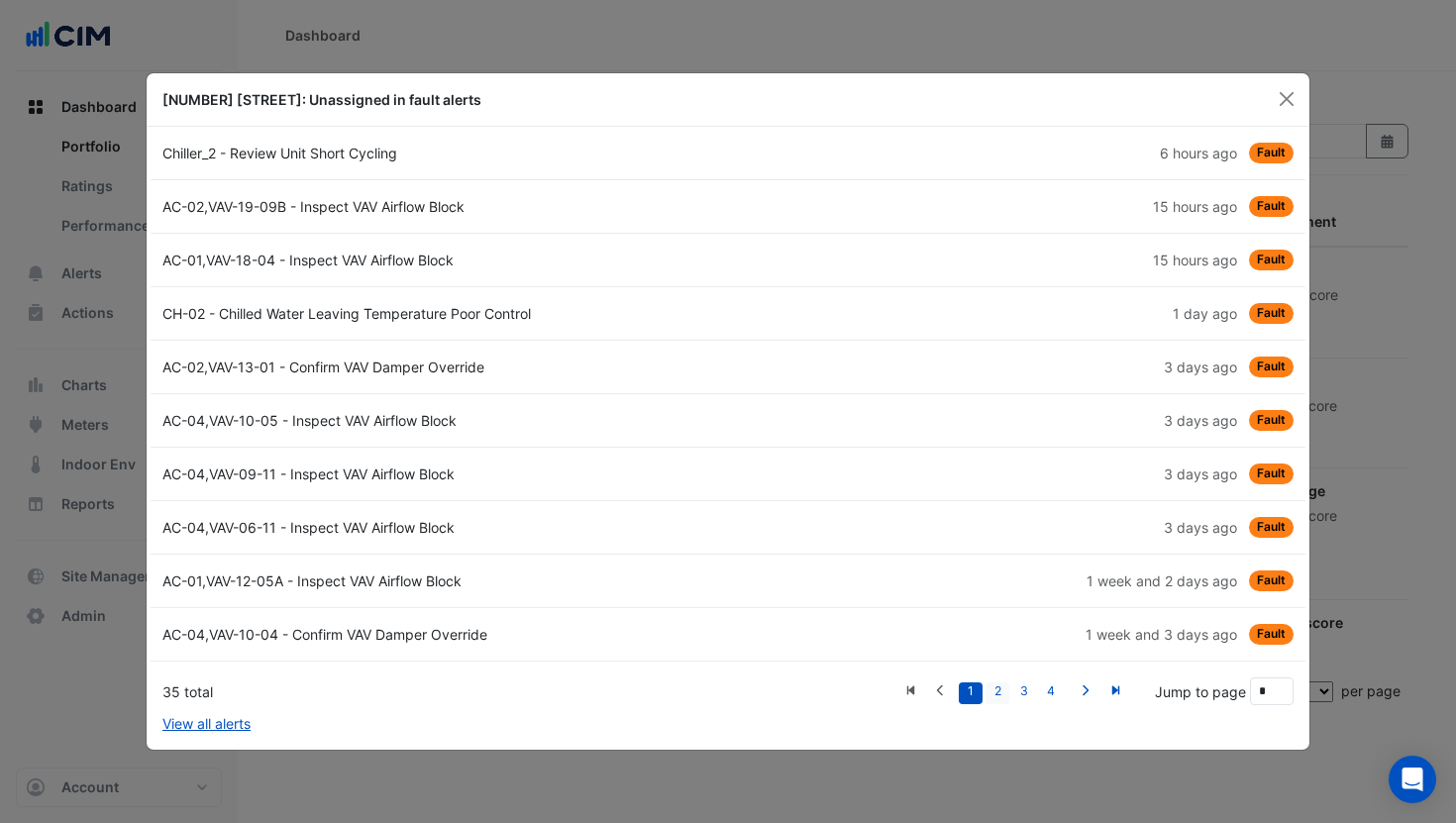 click on "2" 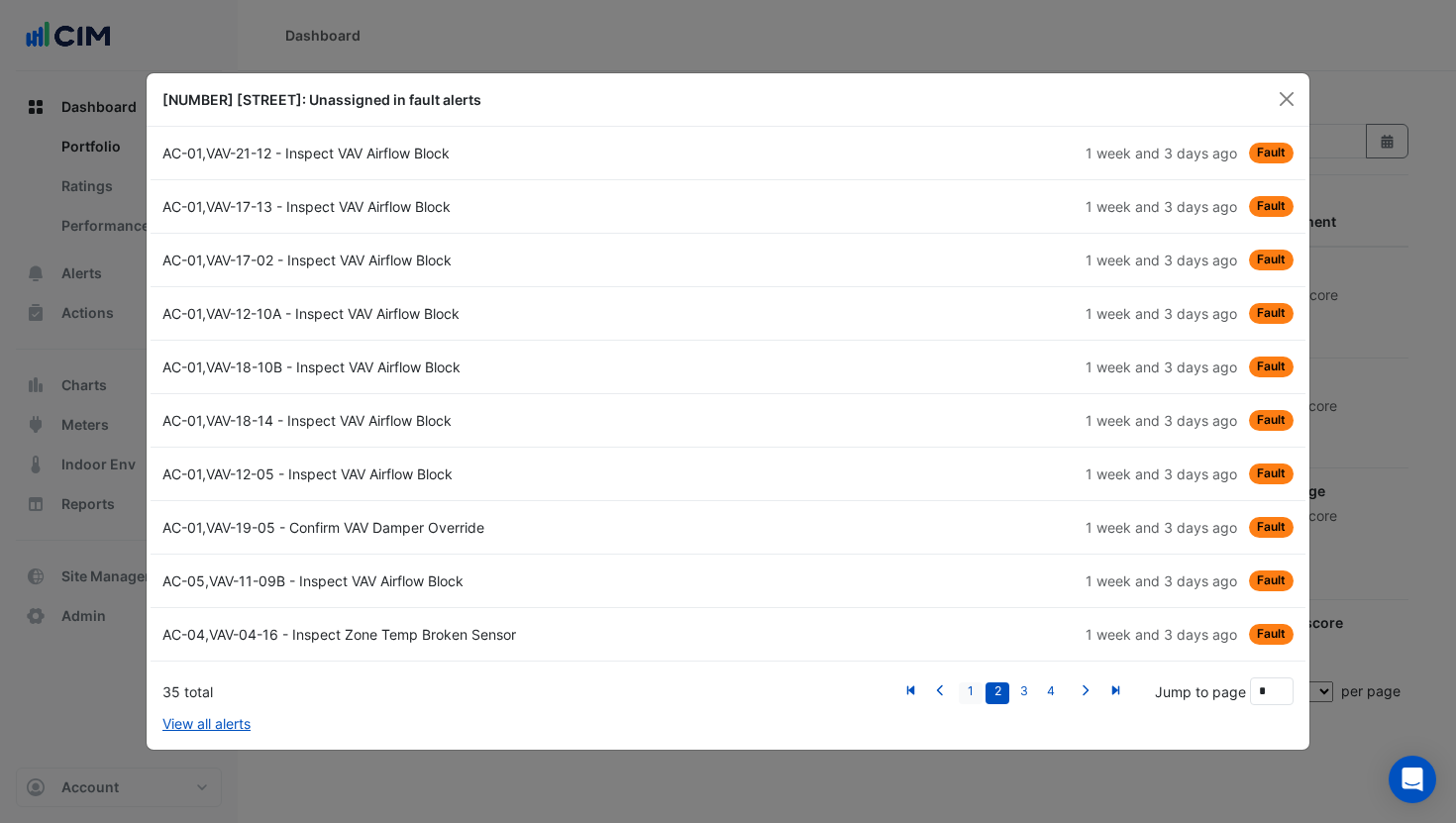 click on "1" 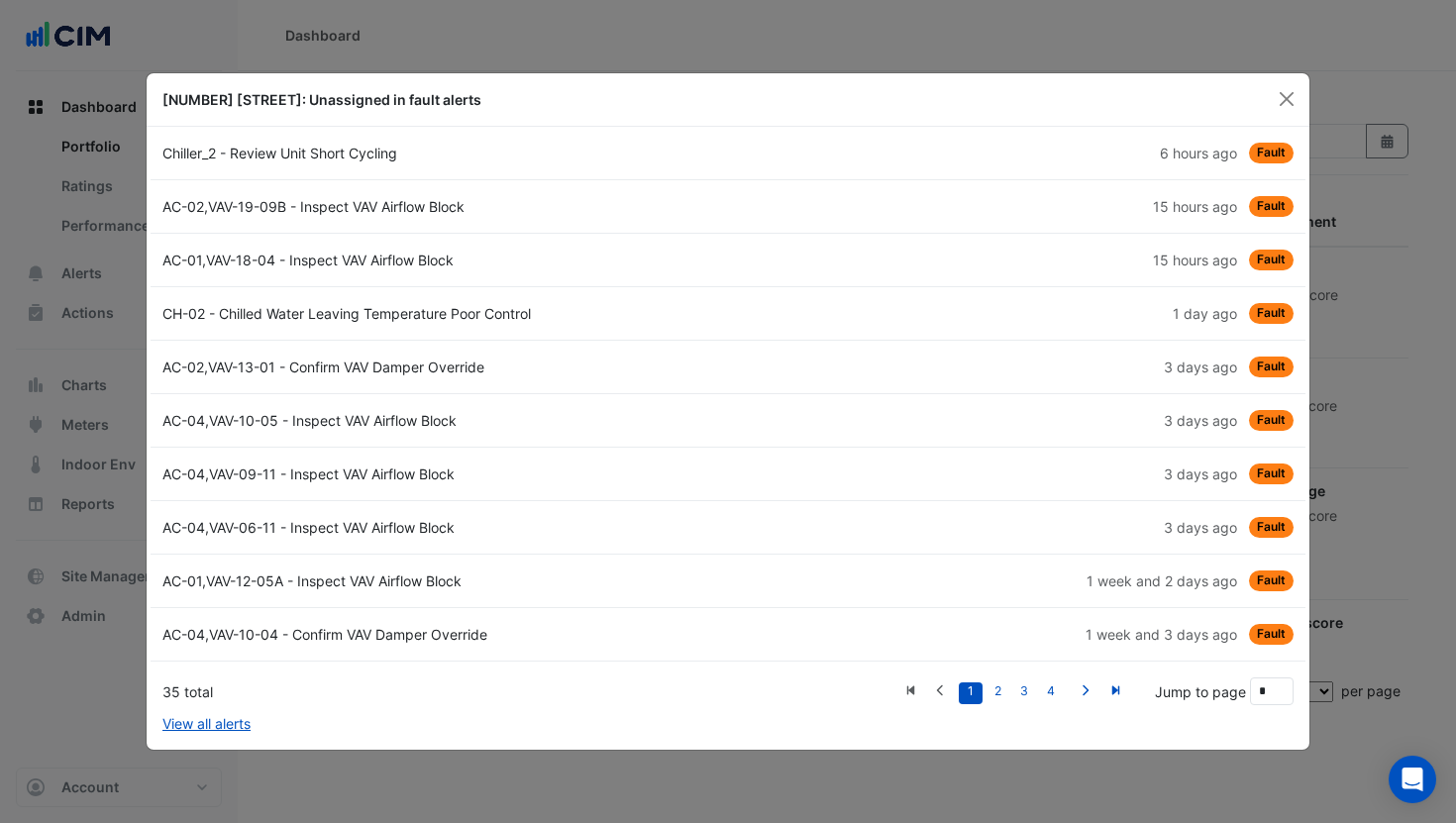 click on "[TIME] ago
Fault" 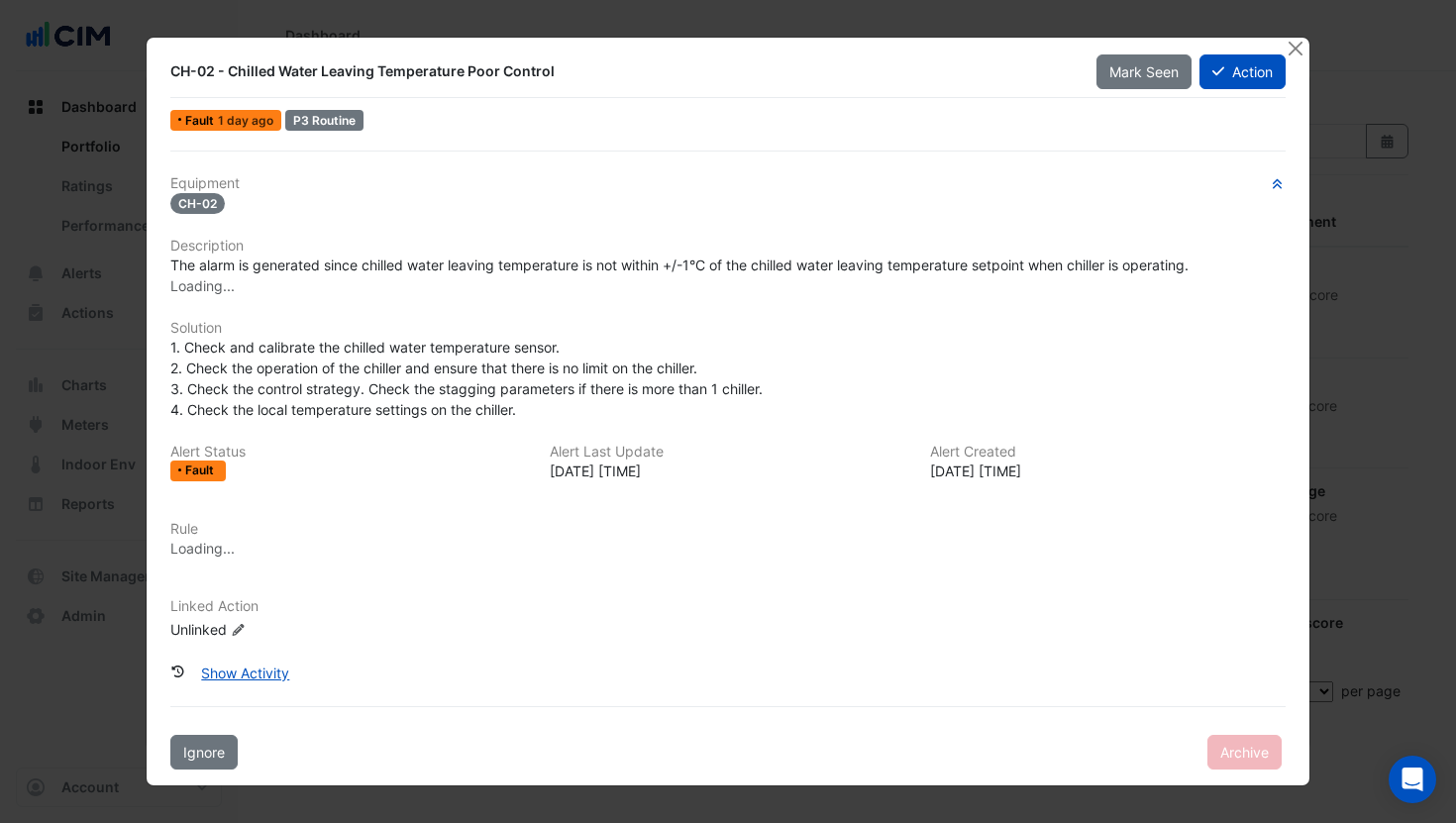 type 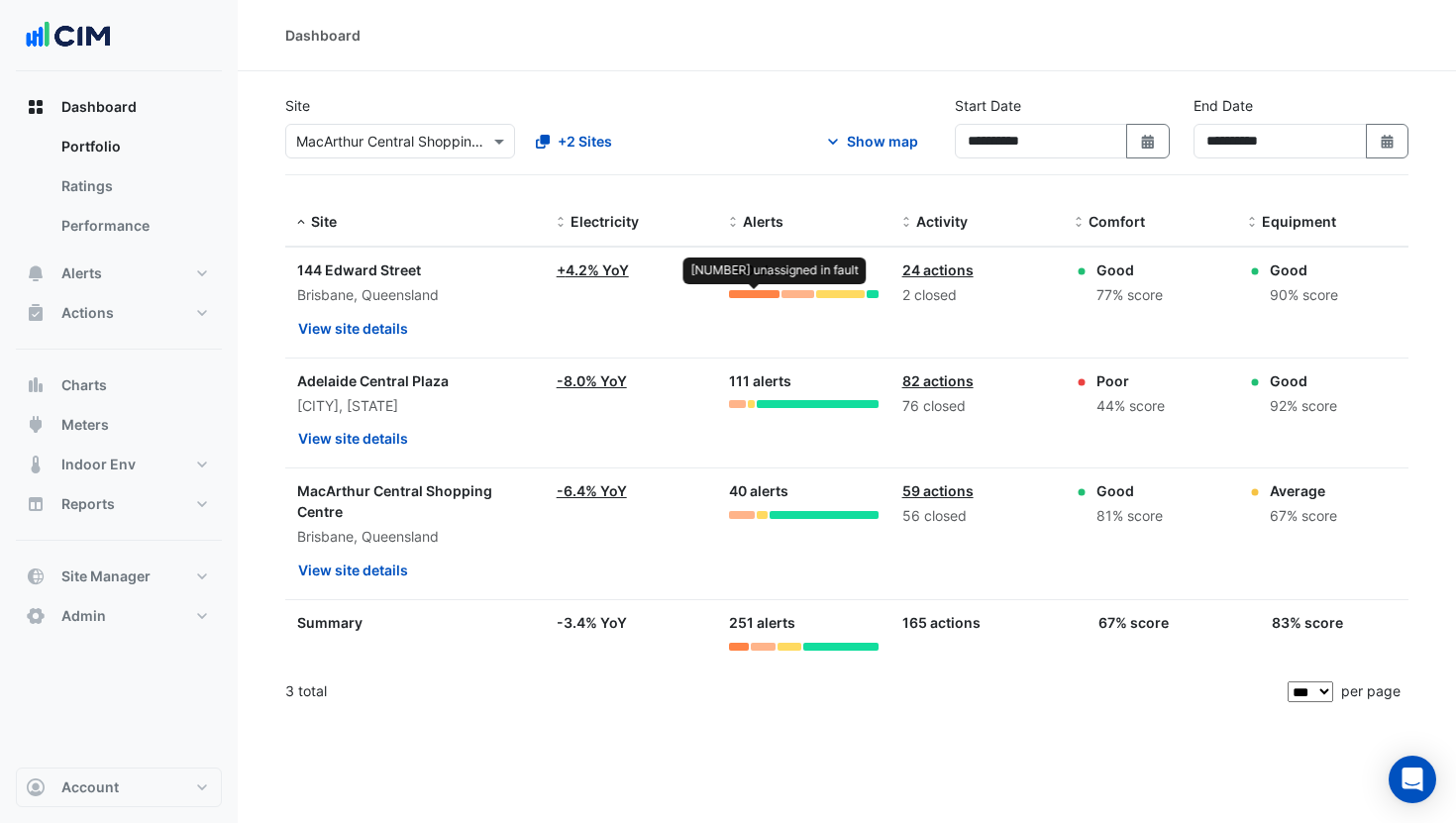 click 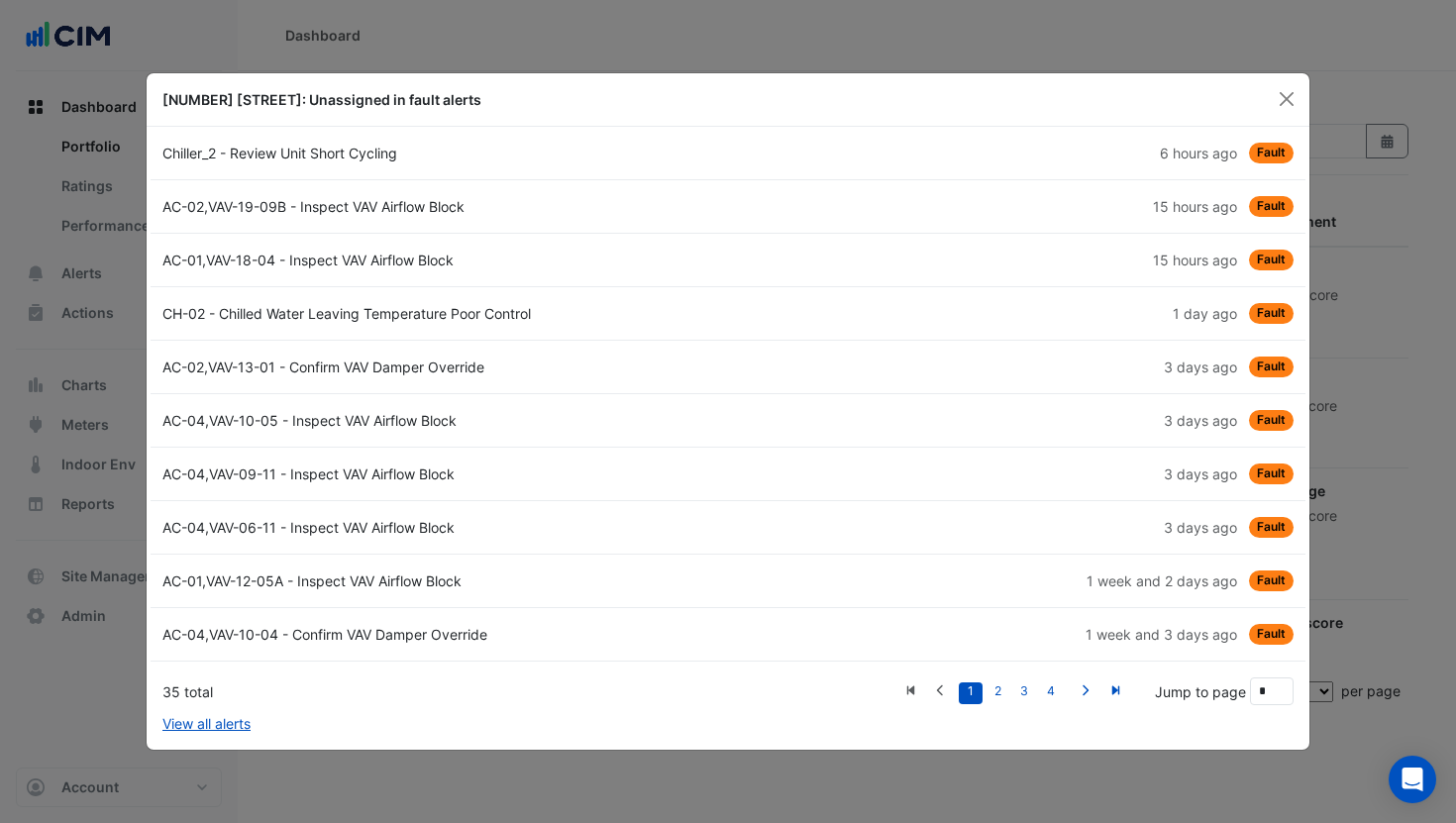 type 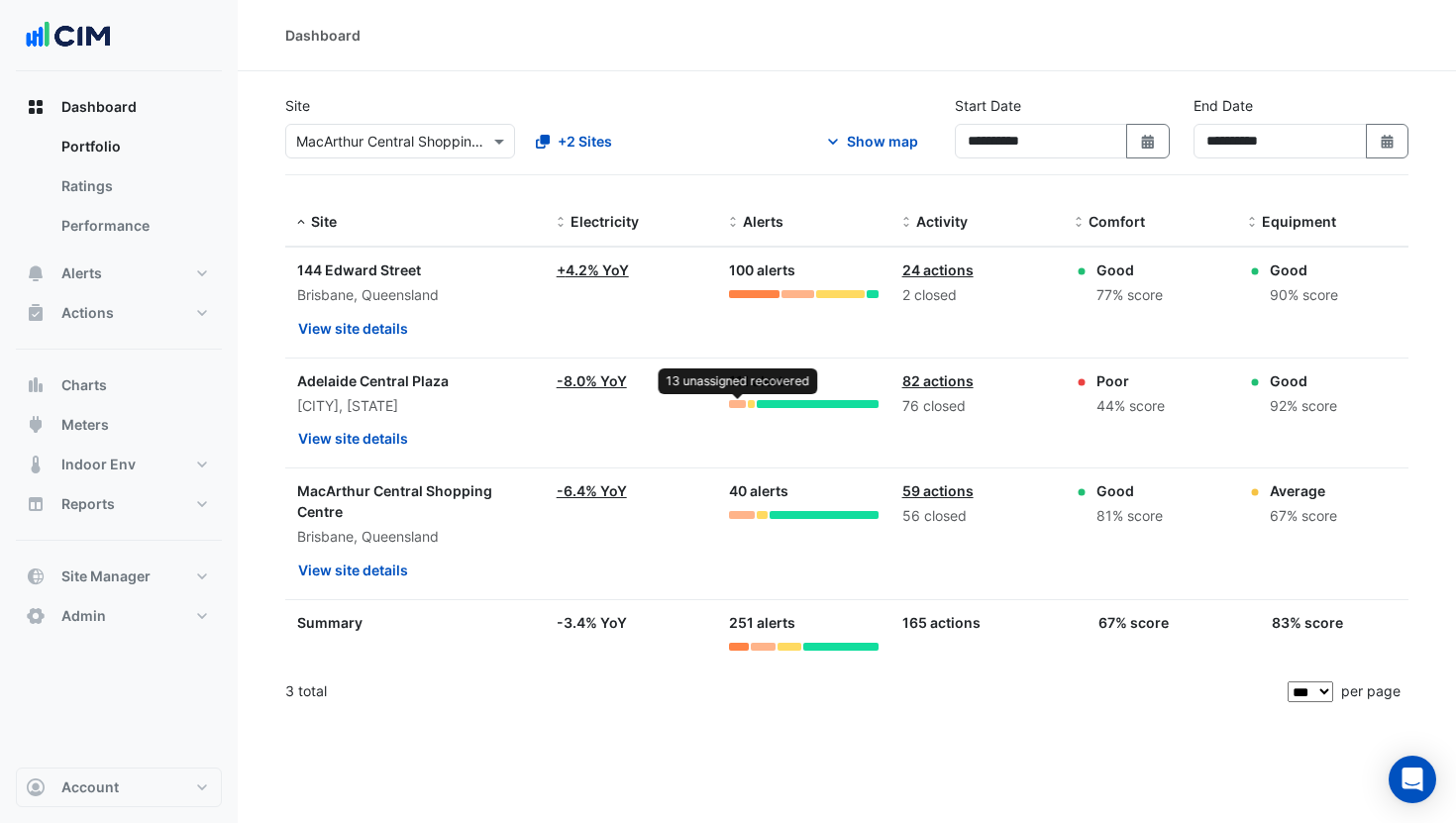 click 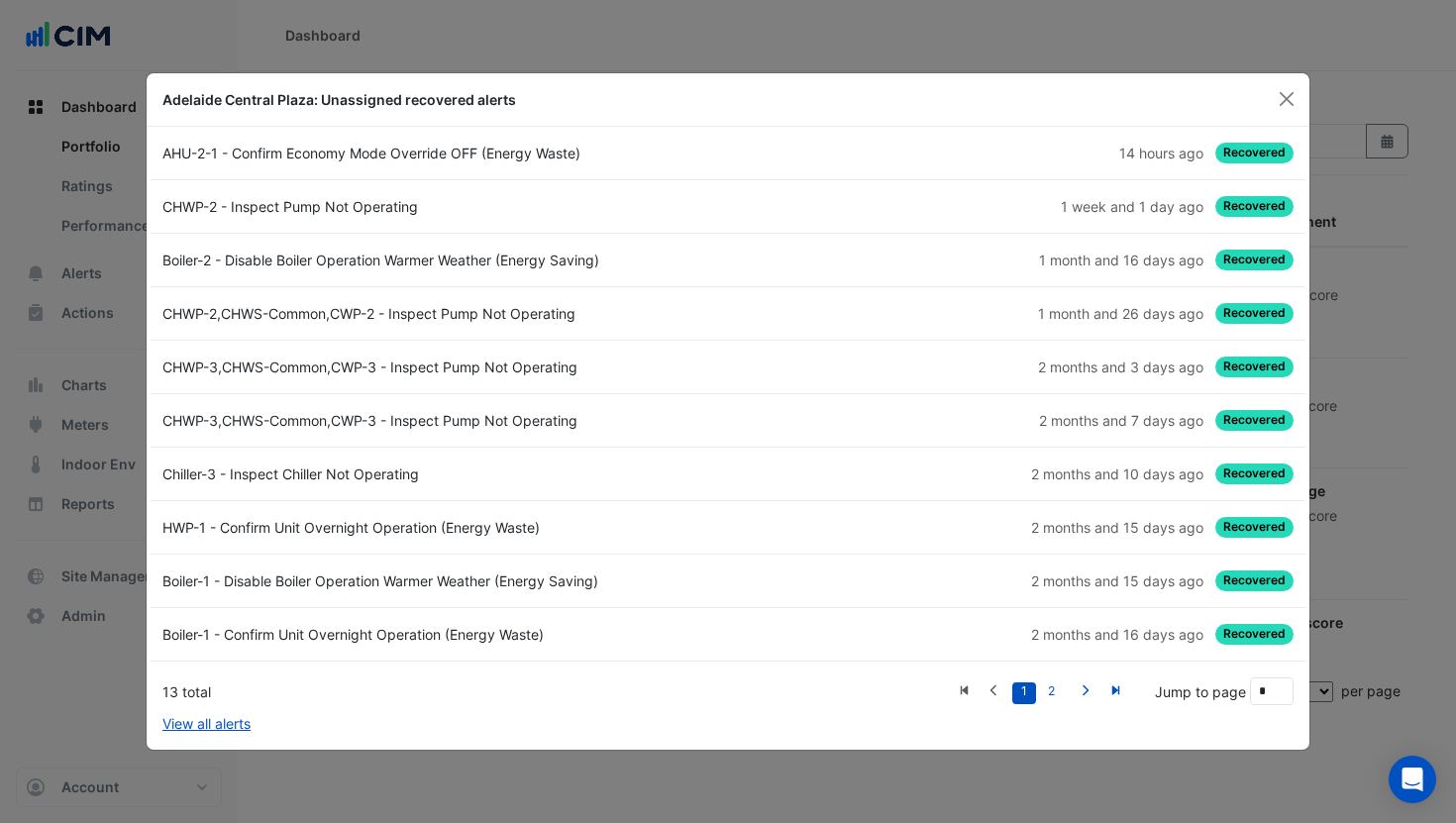 type 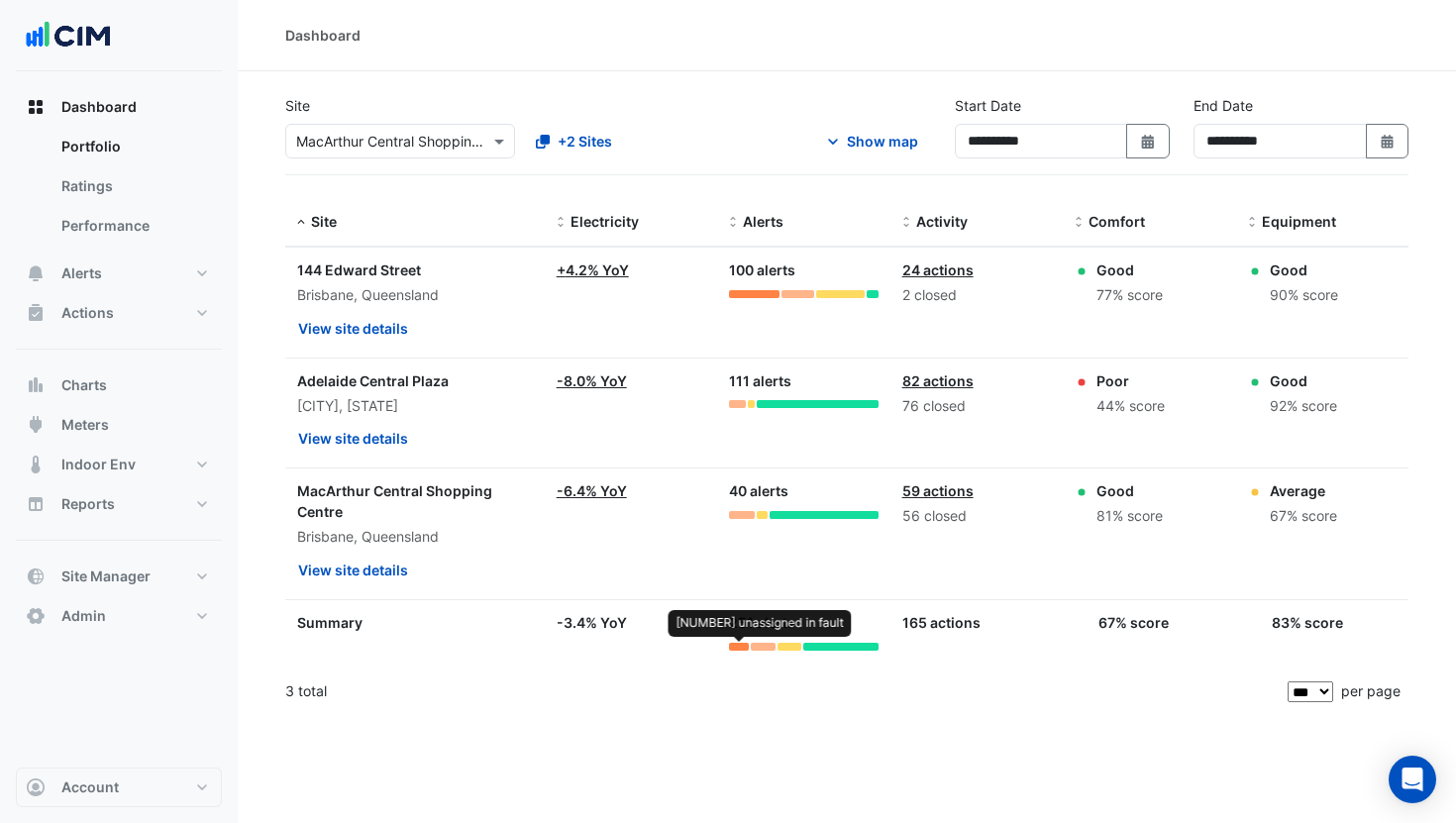 click 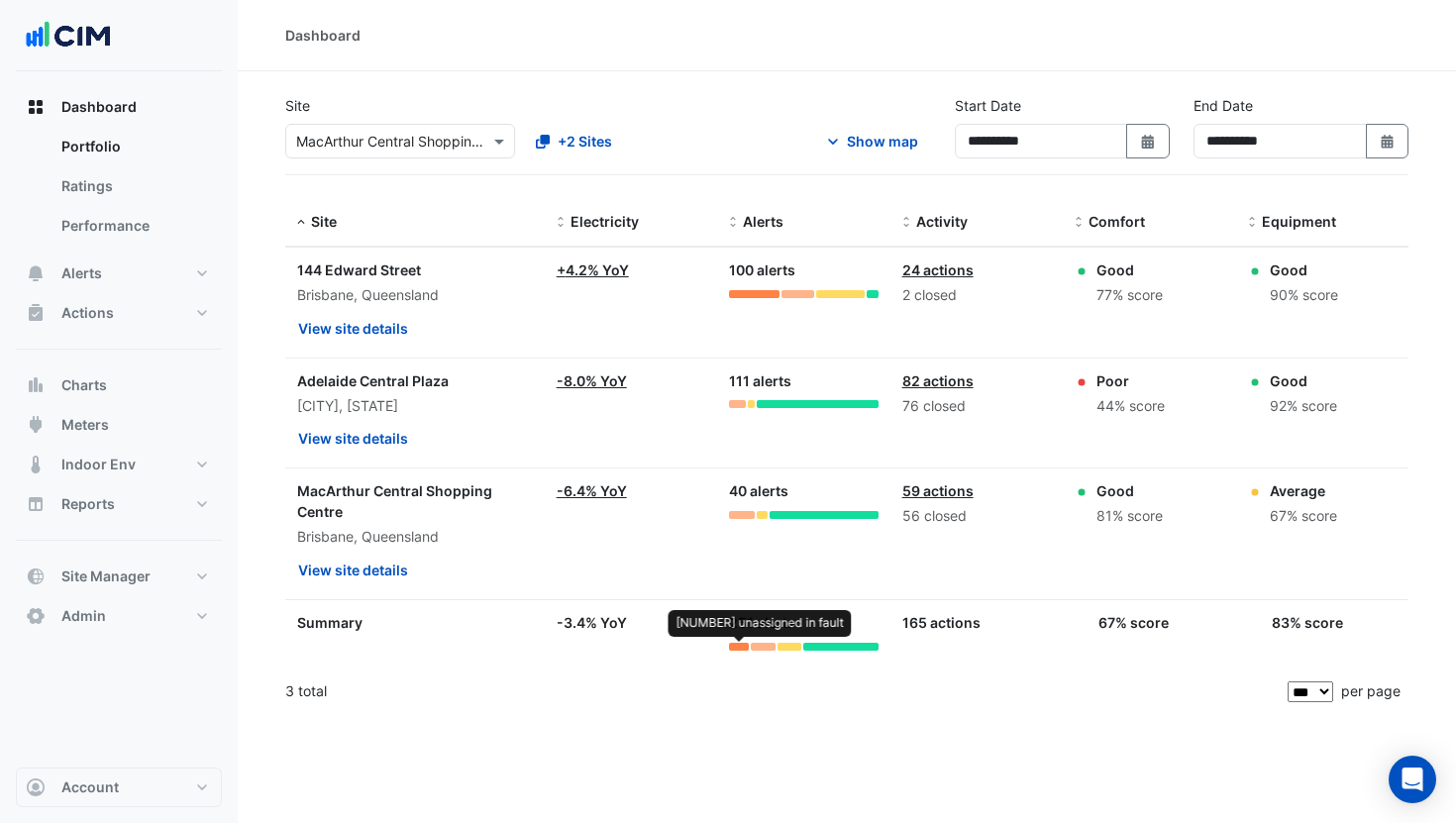 click 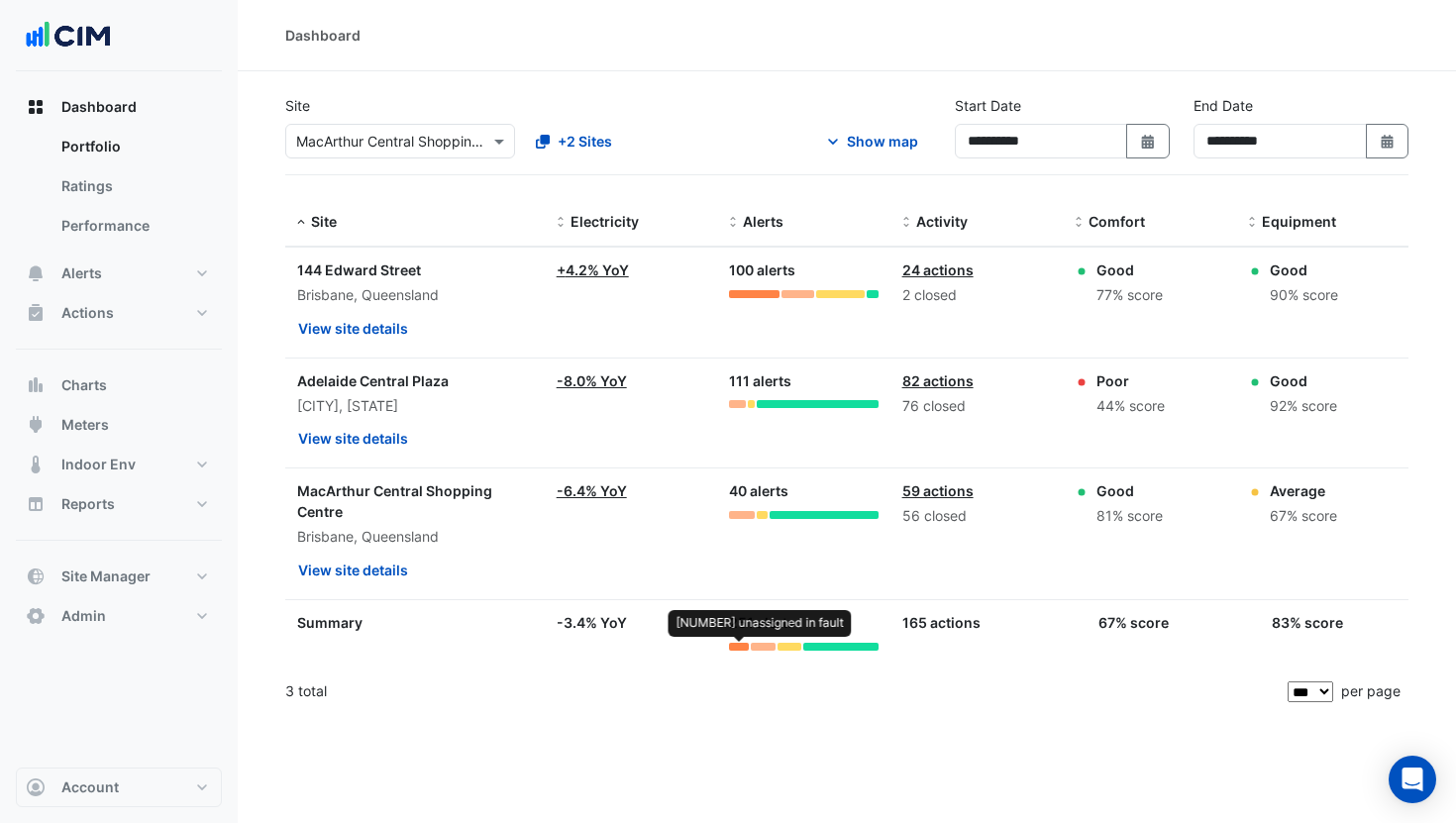 click 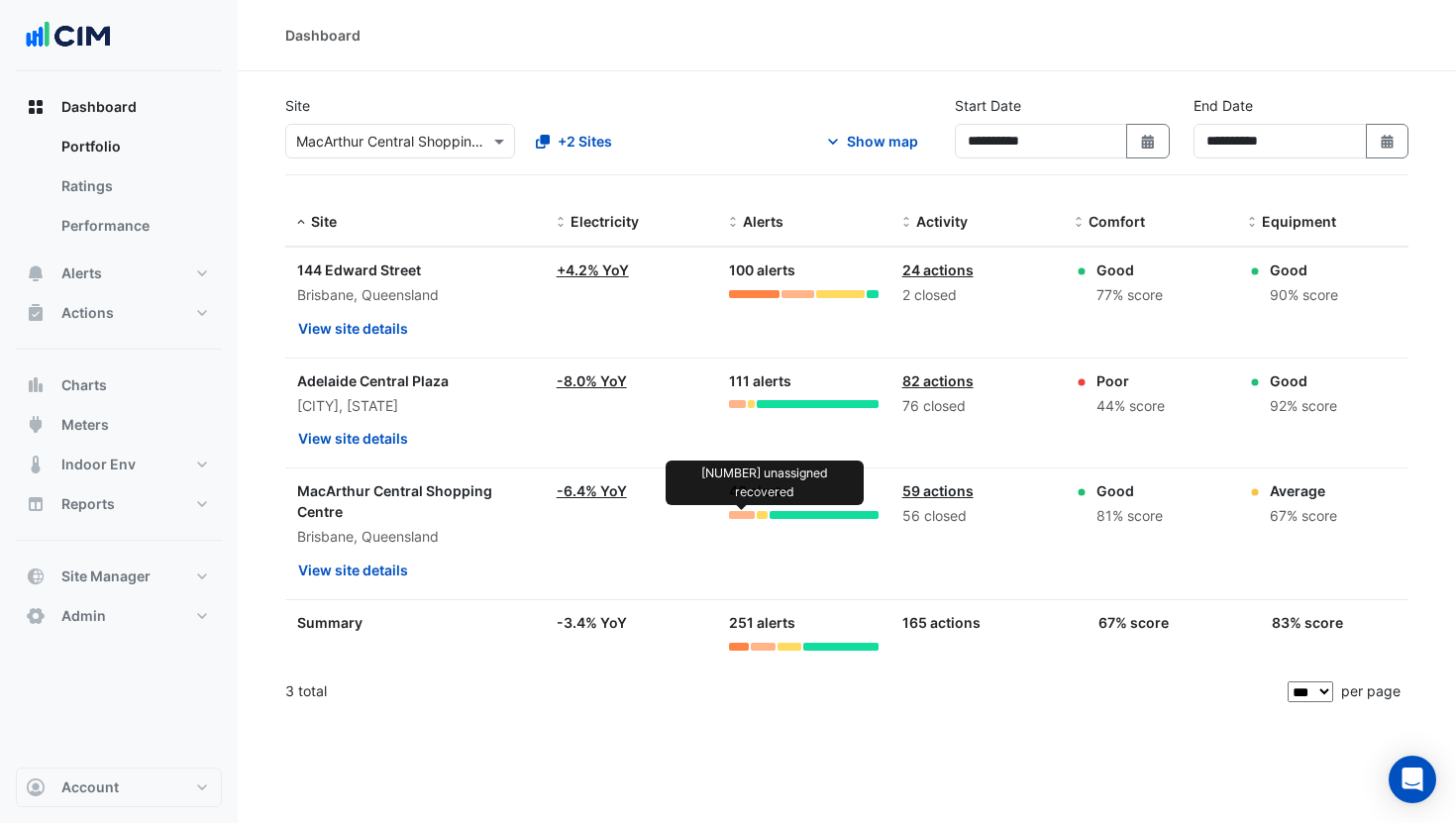 click 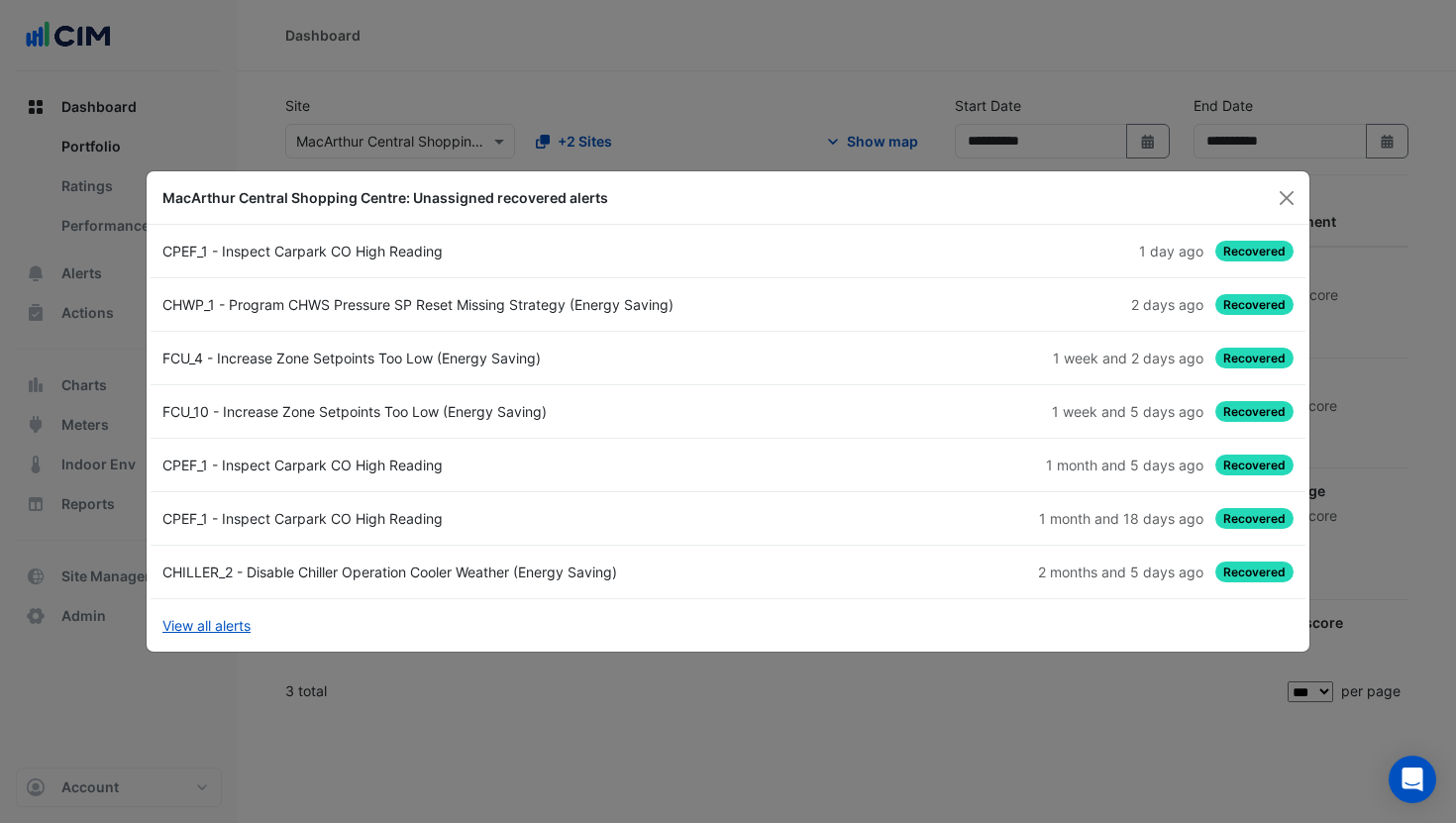 type 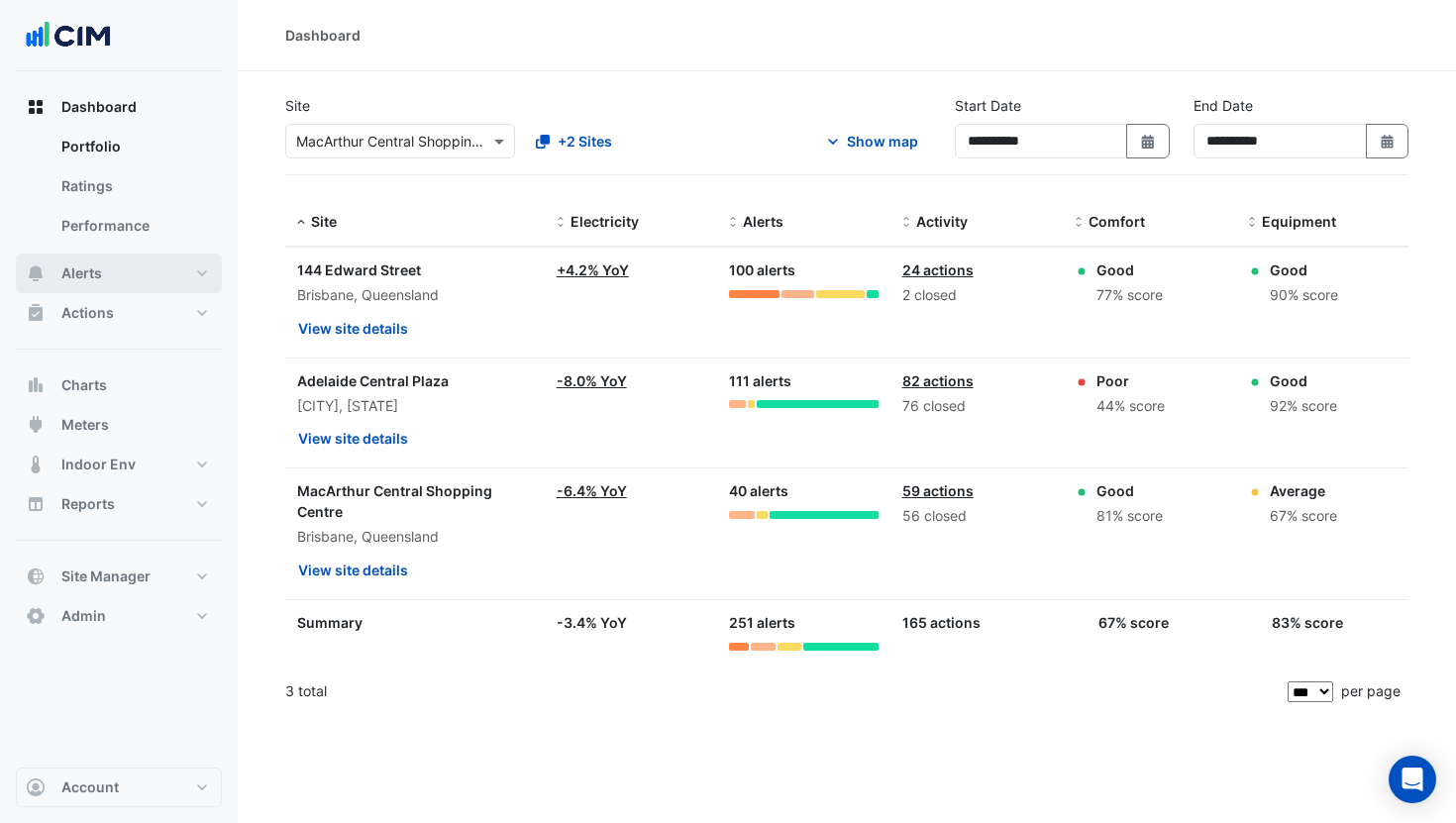click on "Alerts" at bounding box center (119, 273) 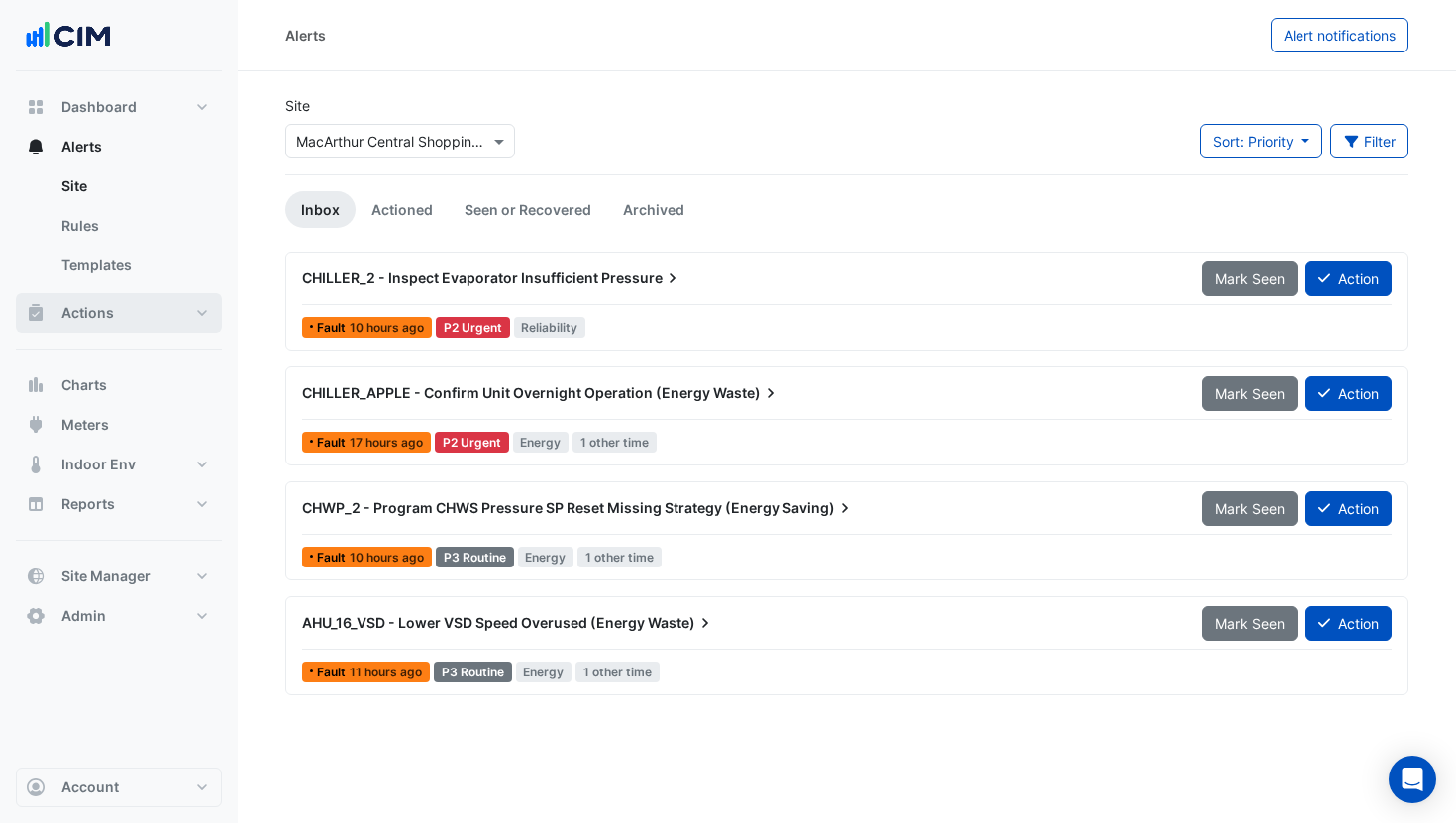 click on "Actions" at bounding box center (119, 313) 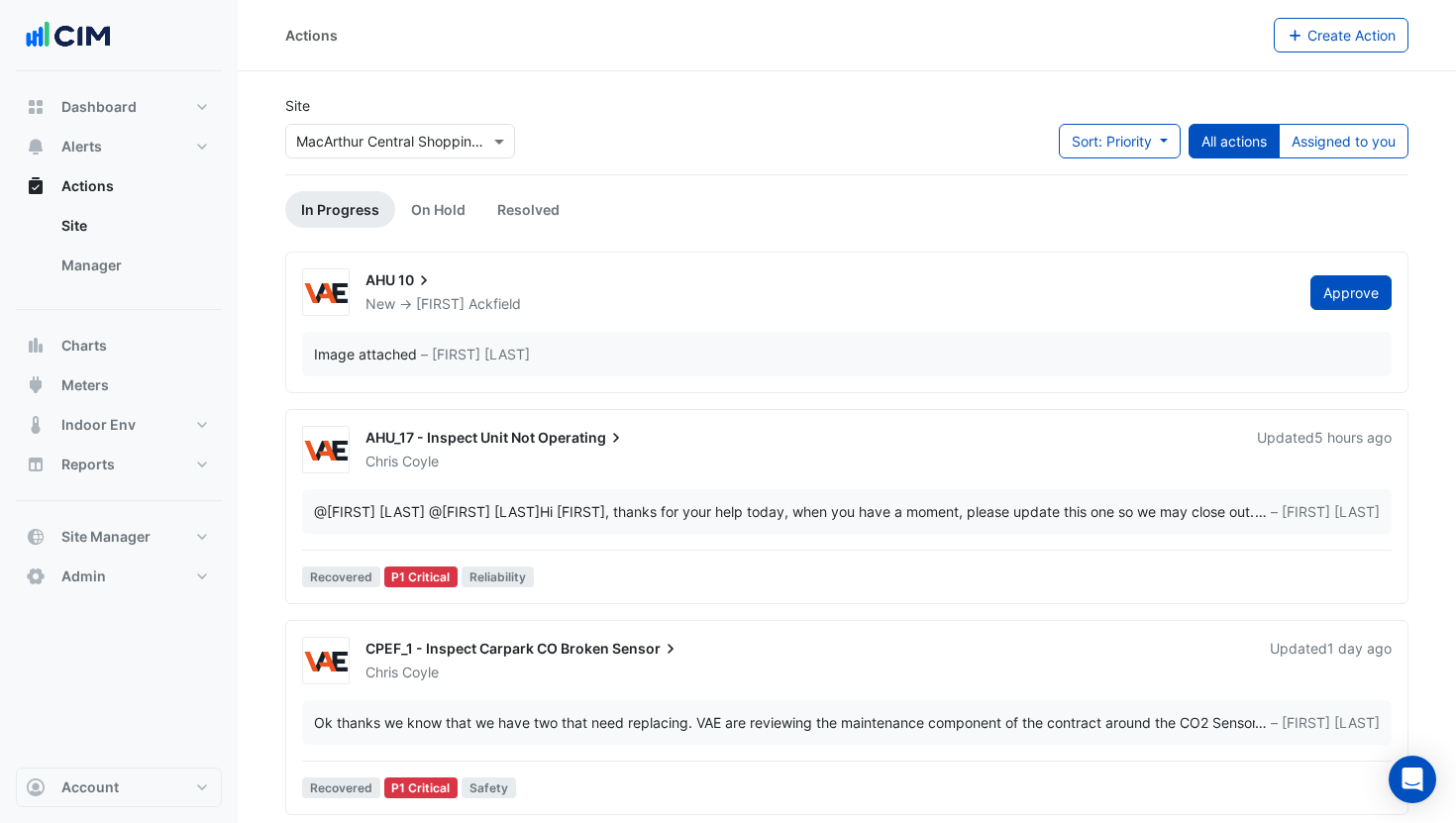 click on "AHU
10" at bounding box center (826, 282) 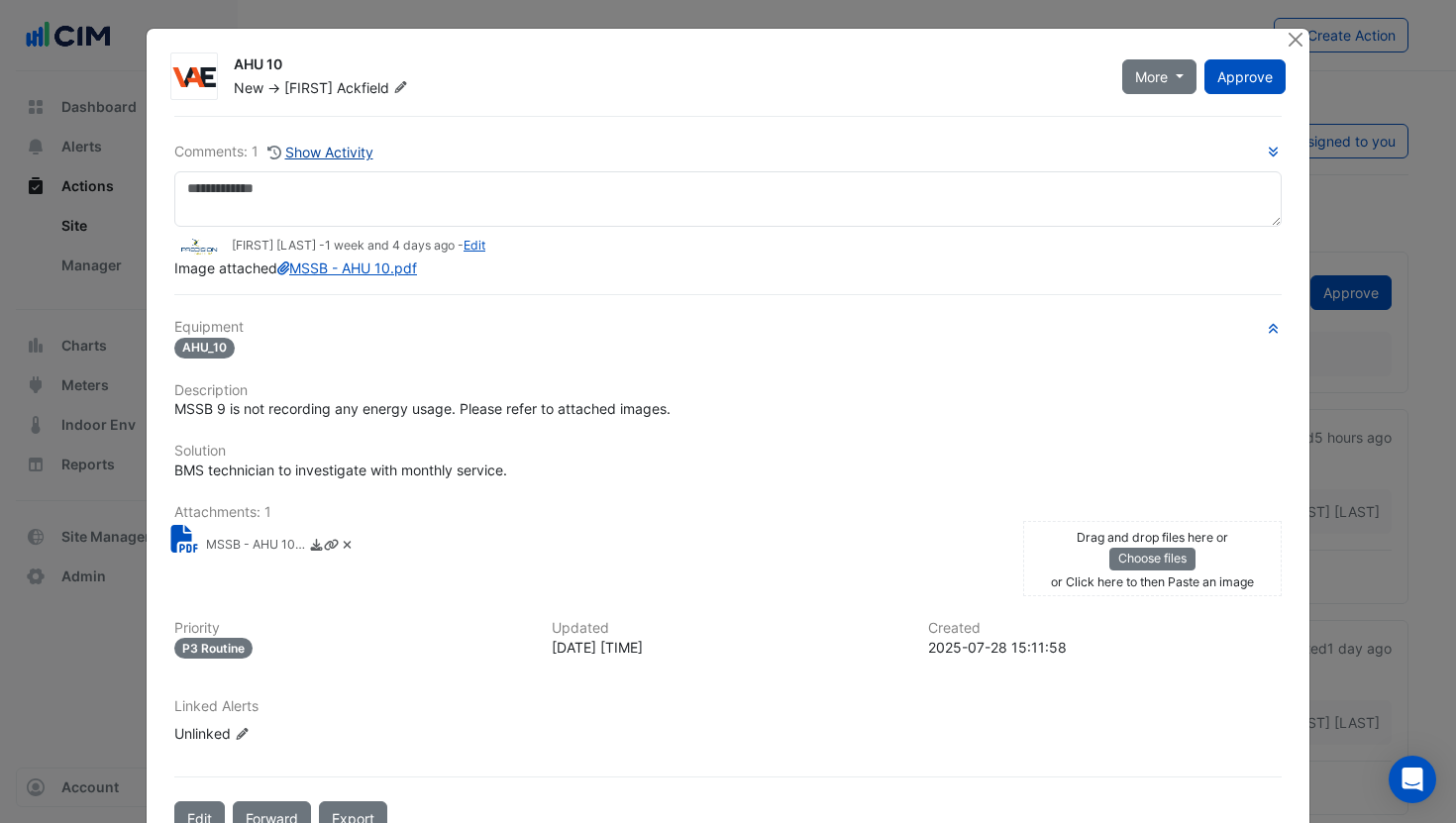 click on "Show Activity" 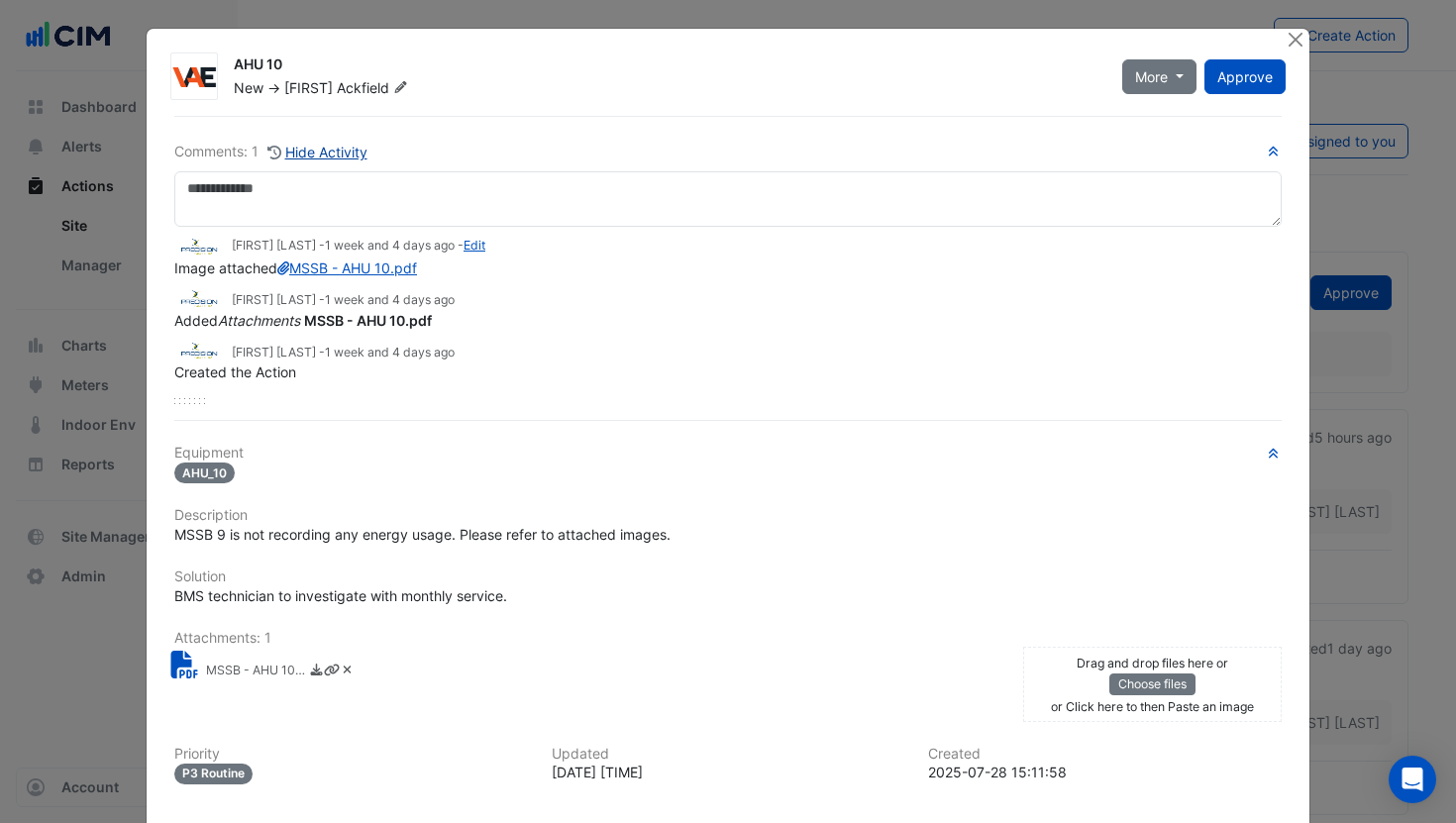 click on "Hide Activity" 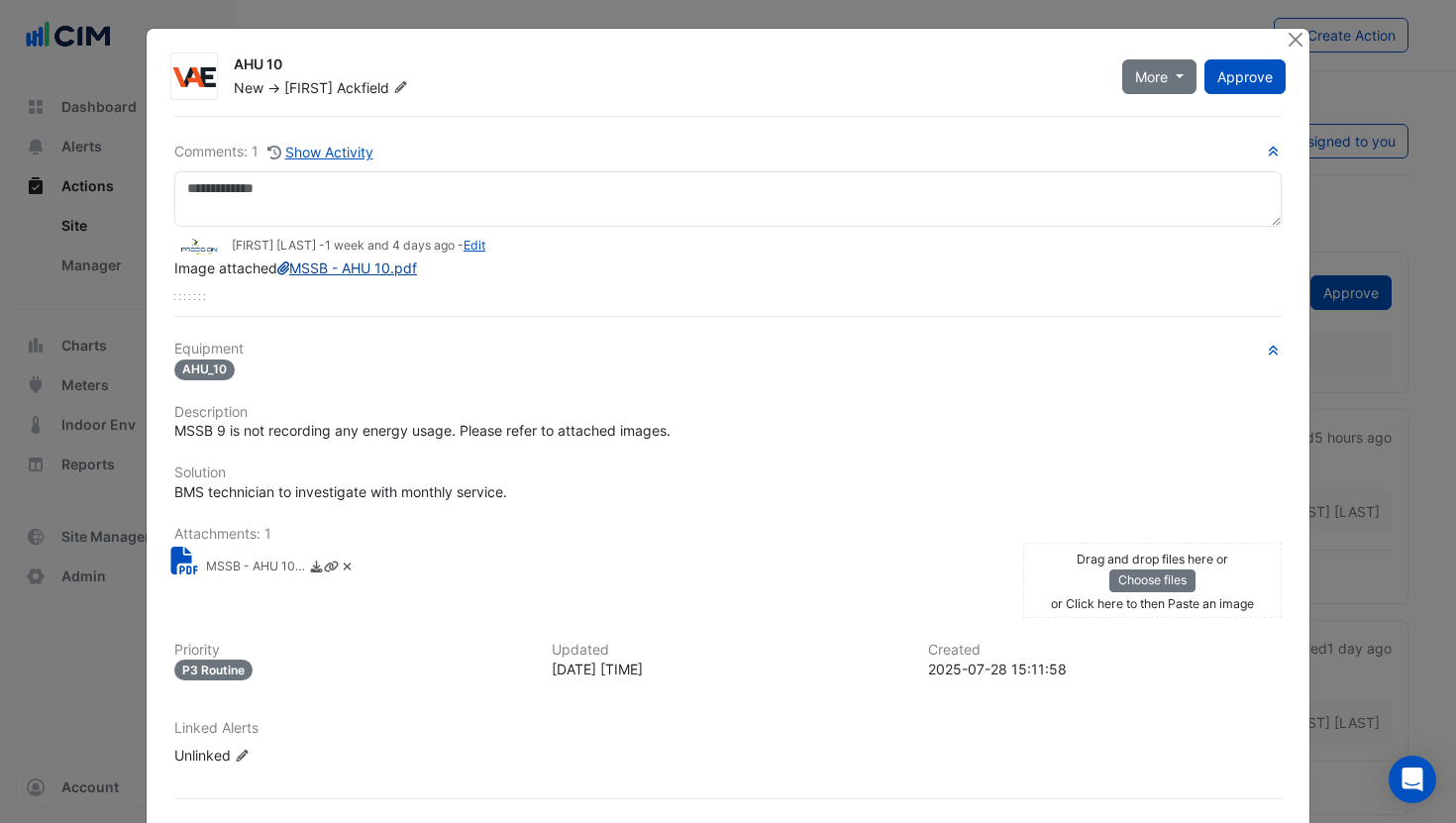 type 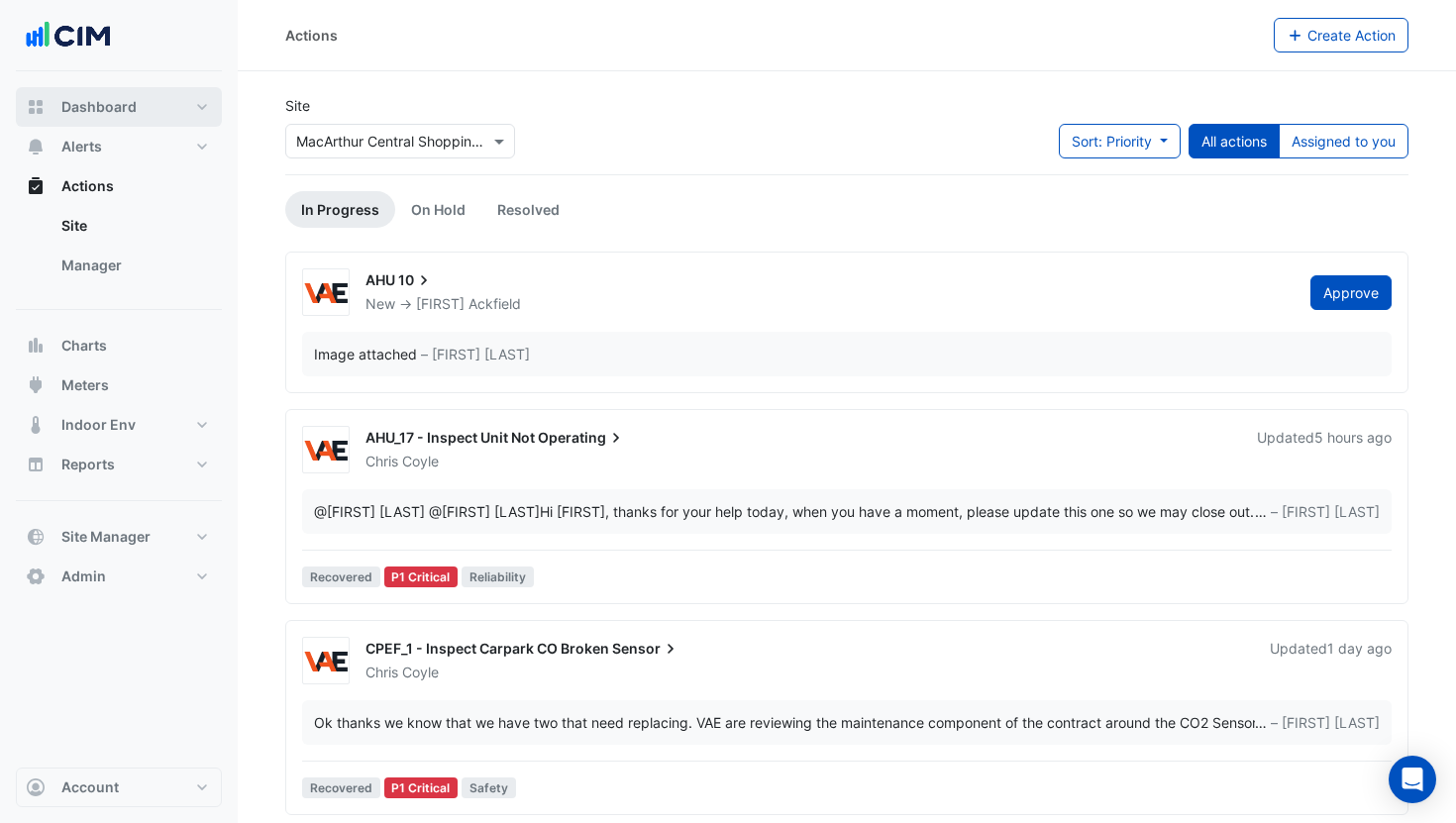 click on "Dashboard" at bounding box center [119, 107] 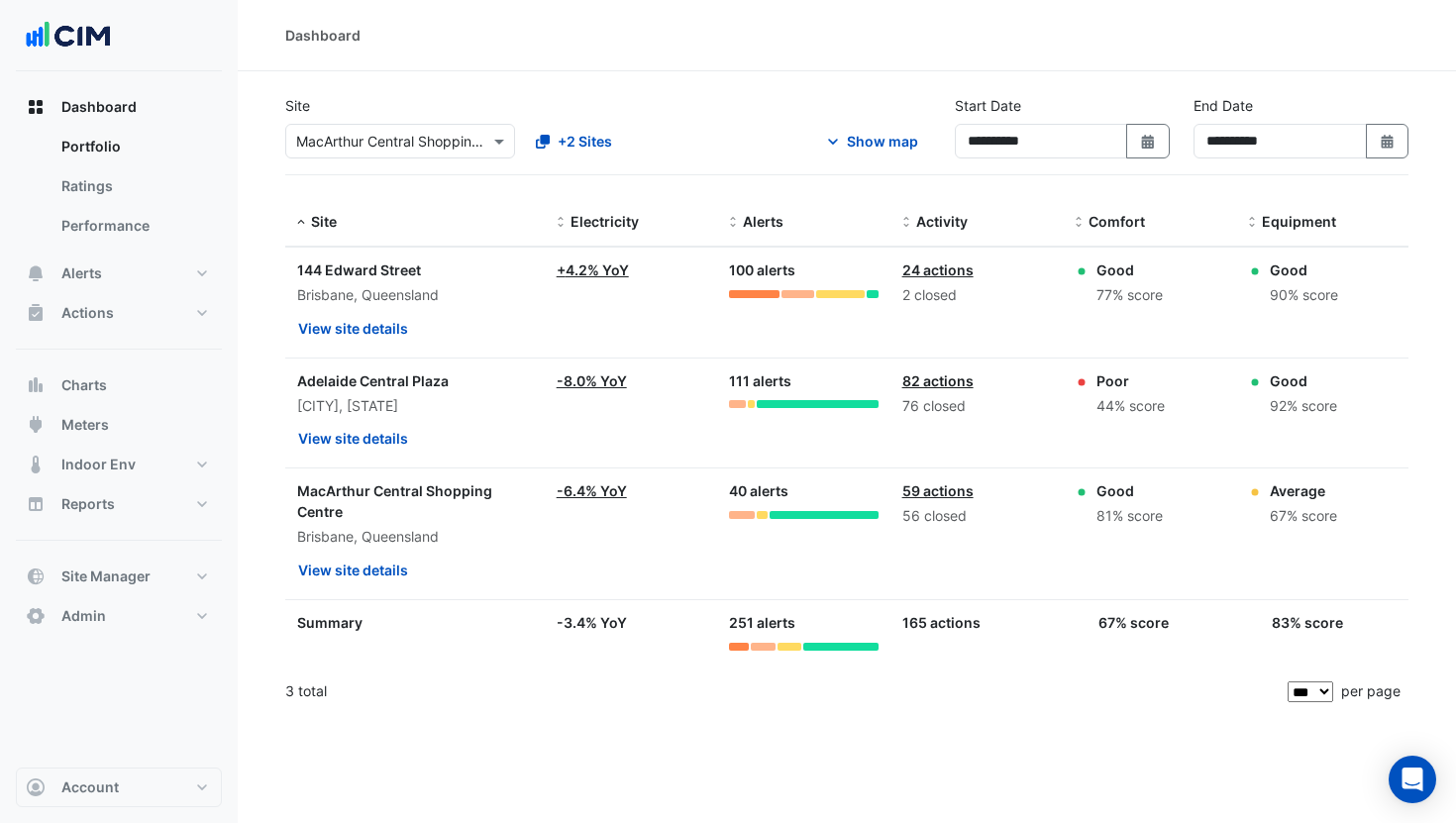click on "82 actions" 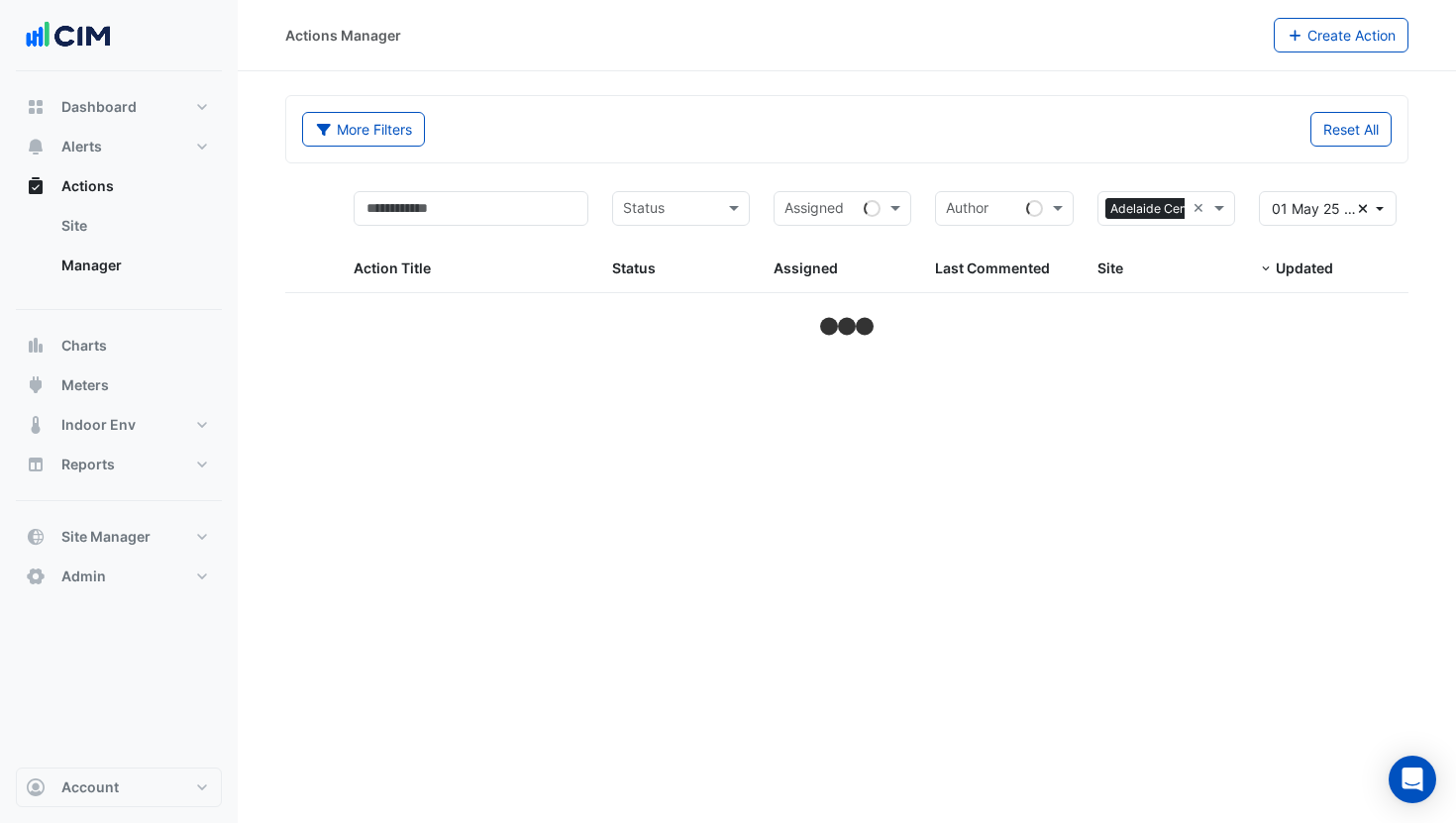 select on "***" 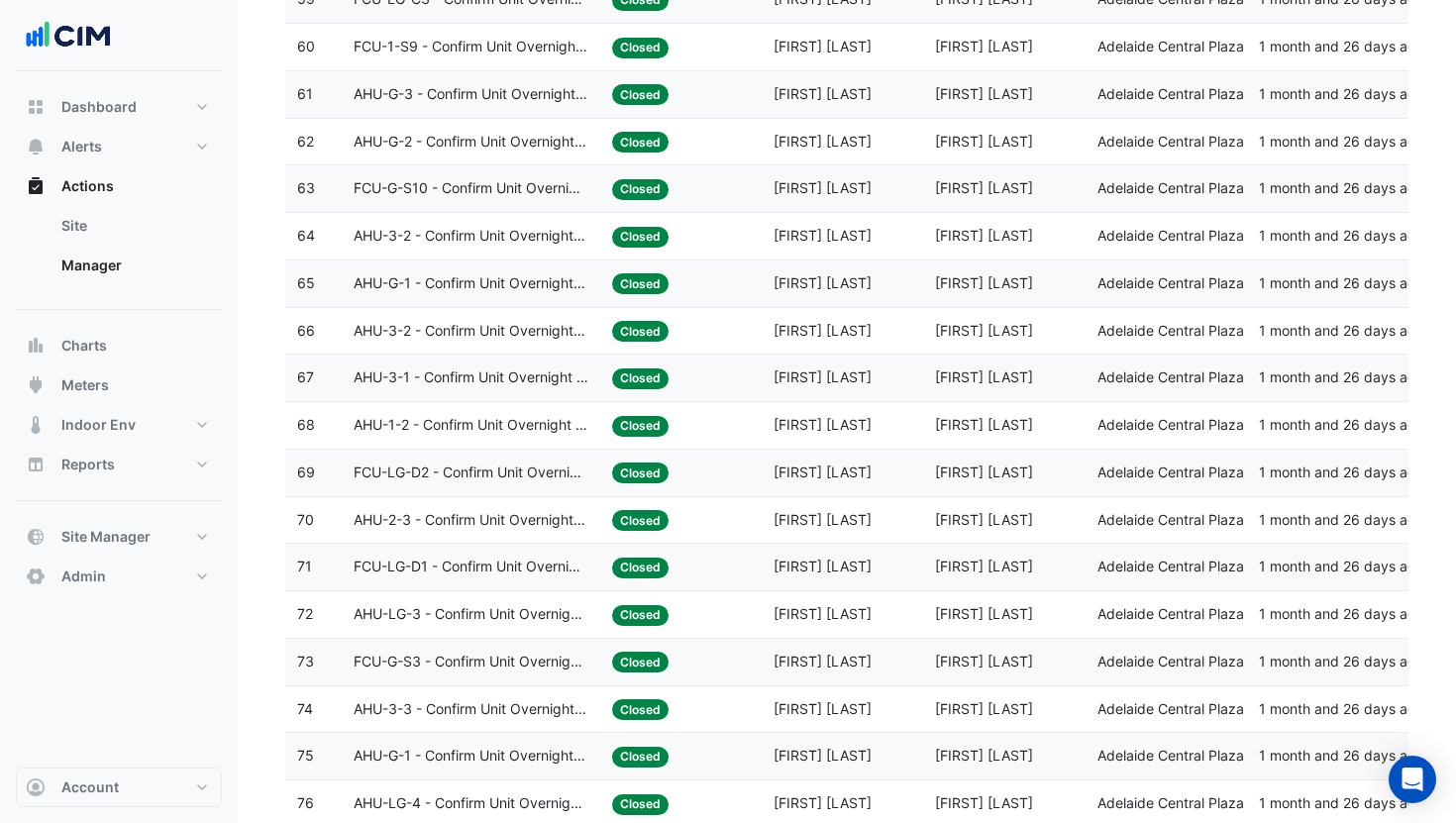 scroll, scrollTop: 3122, scrollLeft: 0, axis: vertical 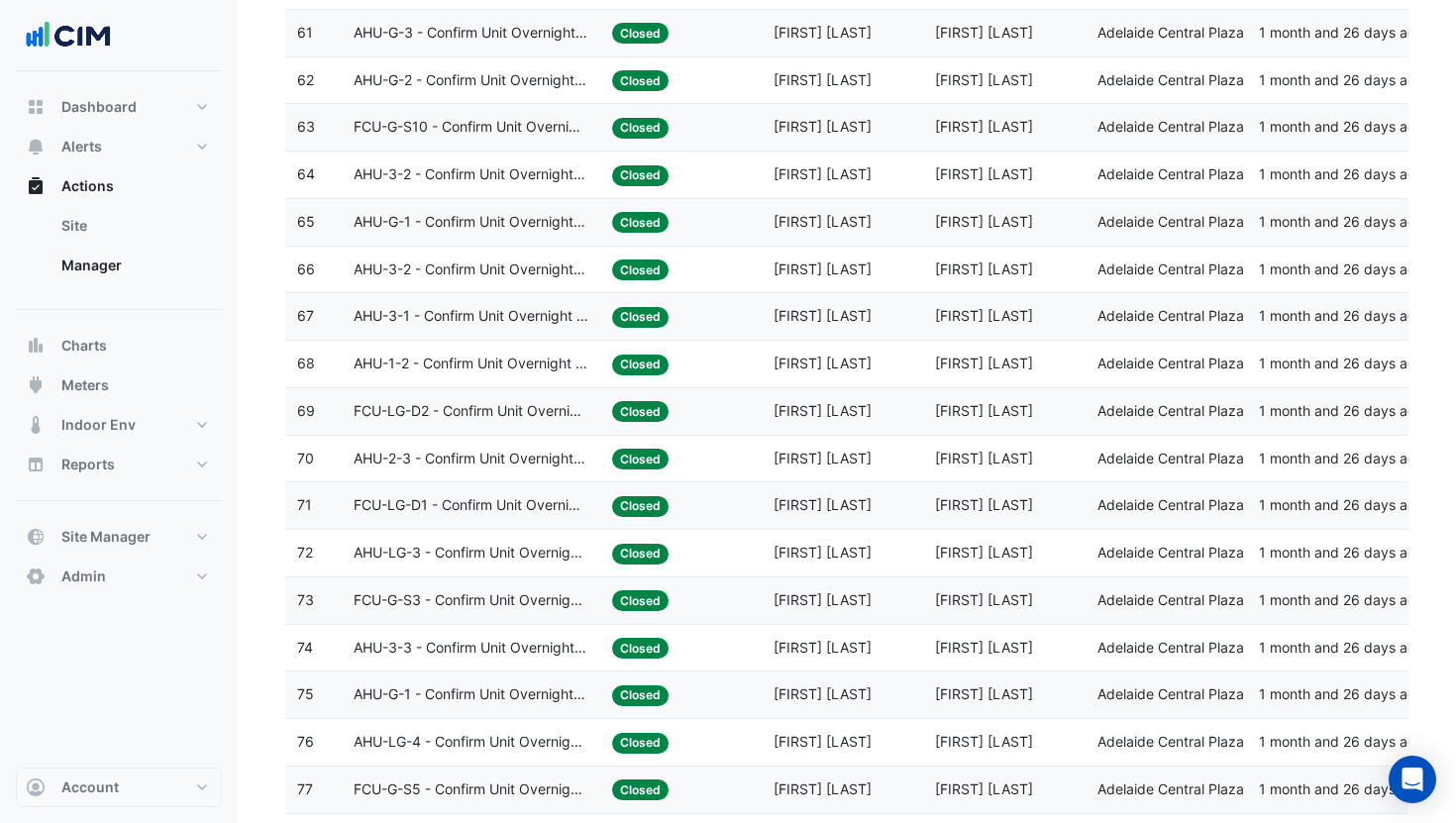 click on "Assigned:
[FIRST] [LAST]" 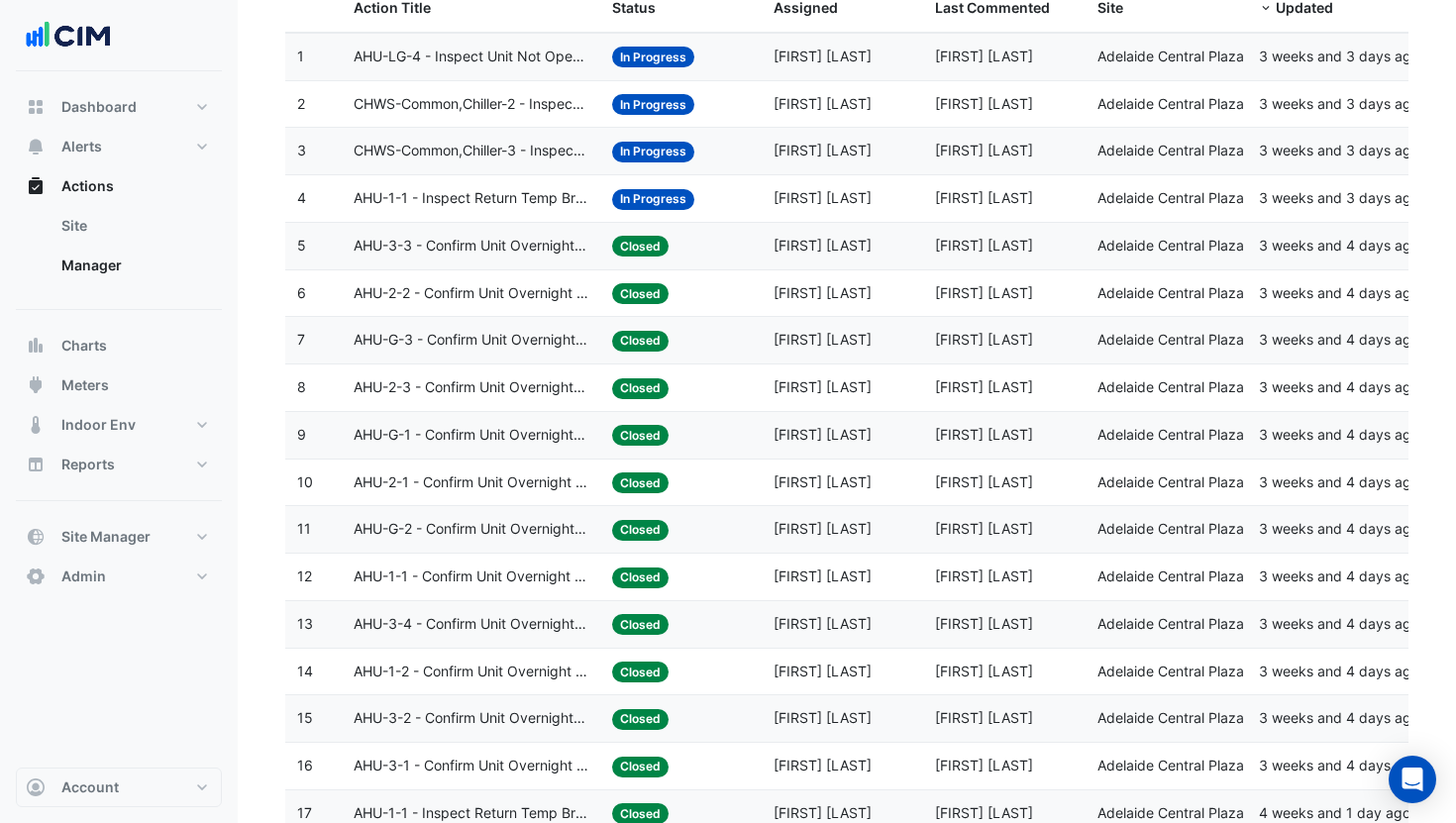 scroll, scrollTop: 36, scrollLeft: 0, axis: vertical 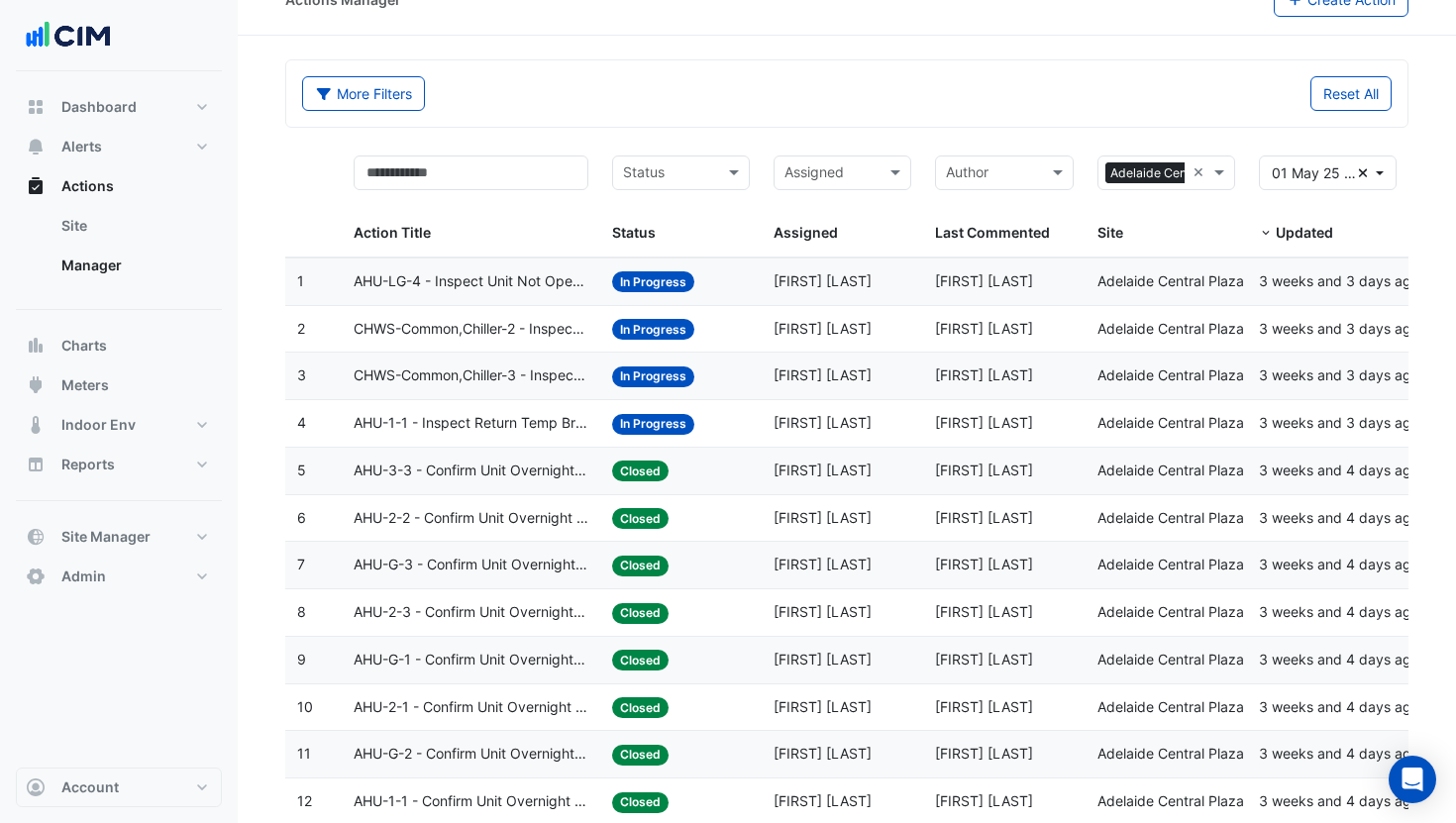 click on "Status:
Closed" 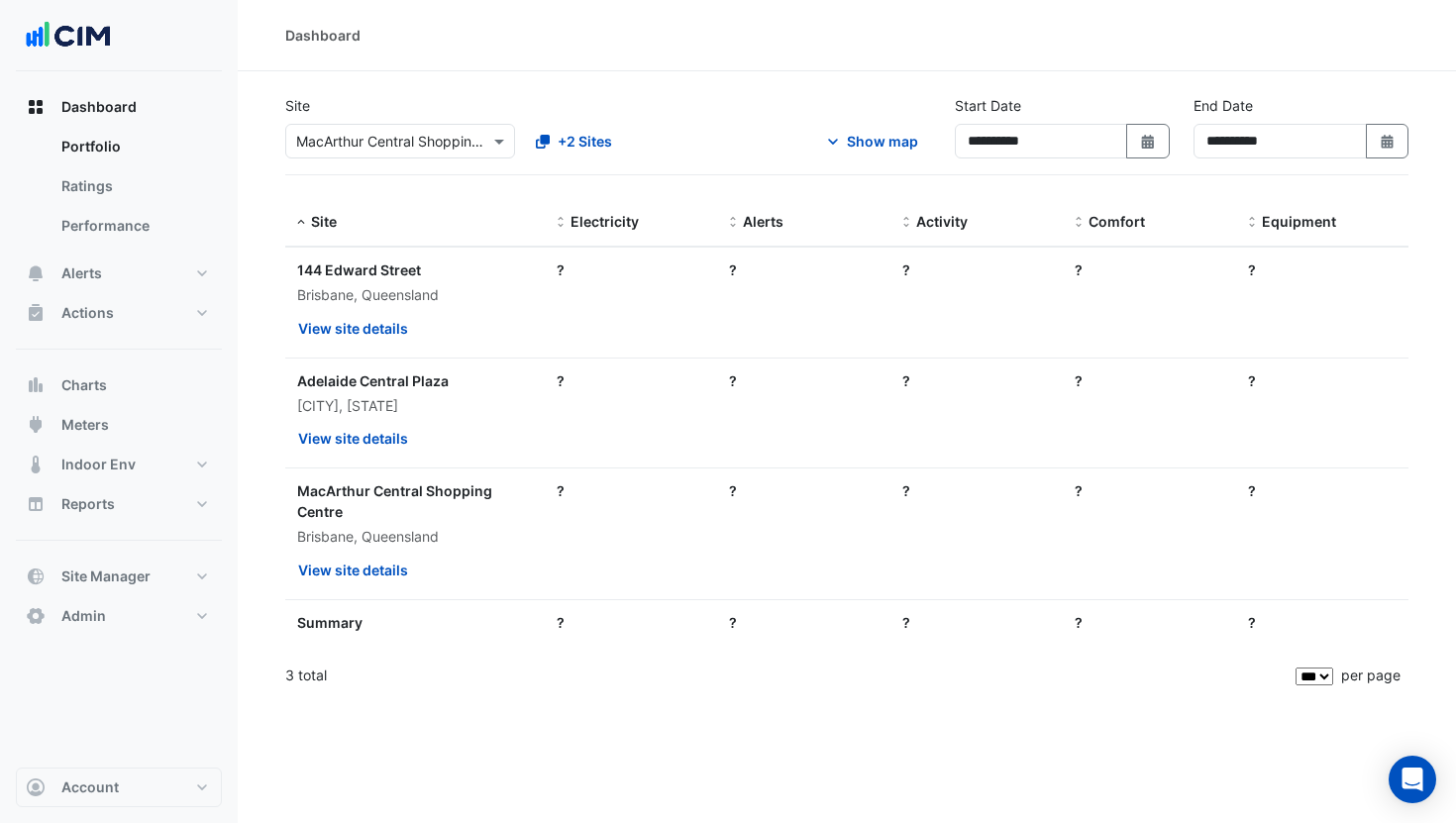 scroll, scrollTop: 0, scrollLeft: 0, axis: both 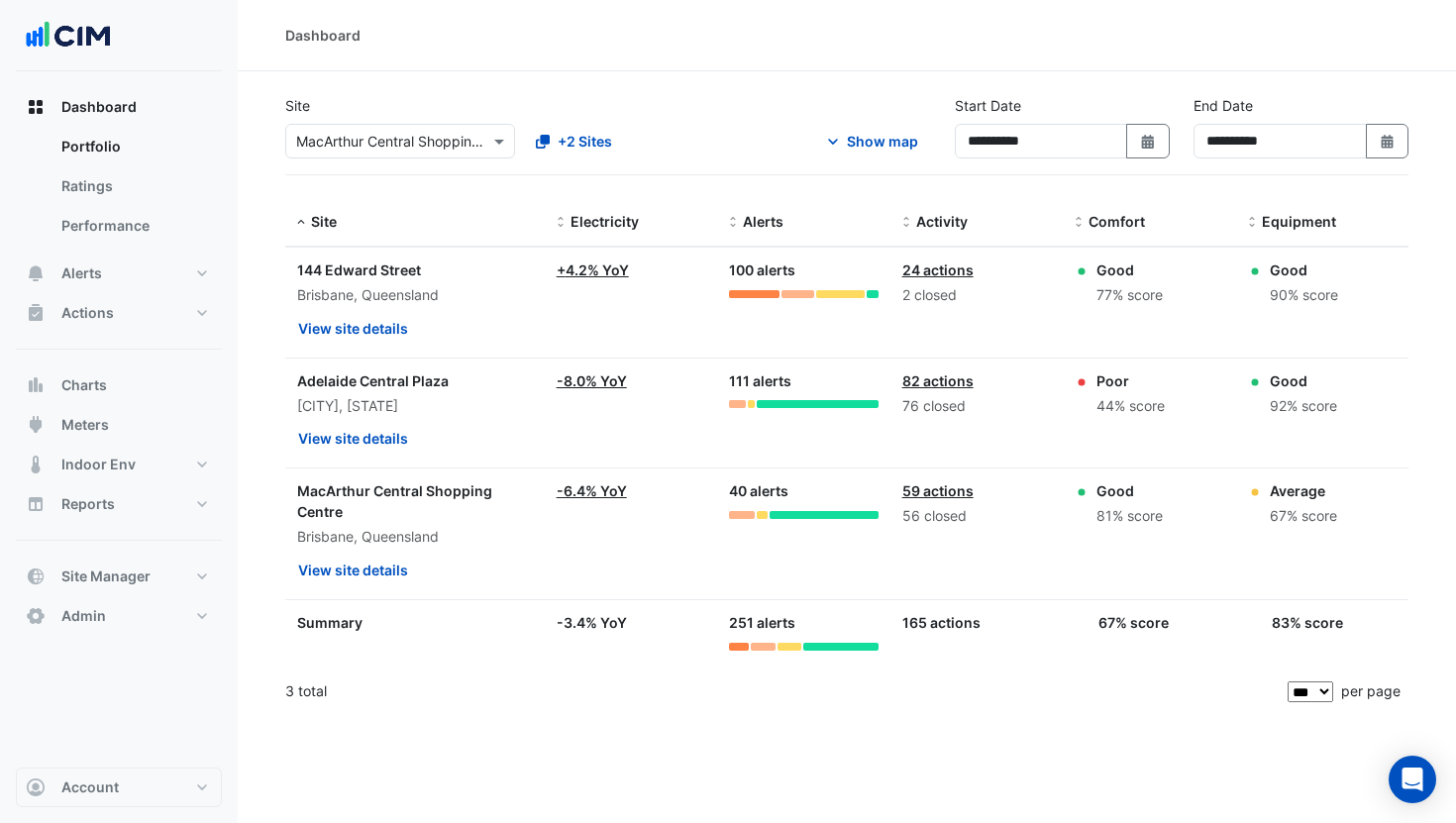 click on "-8.0% YoY" 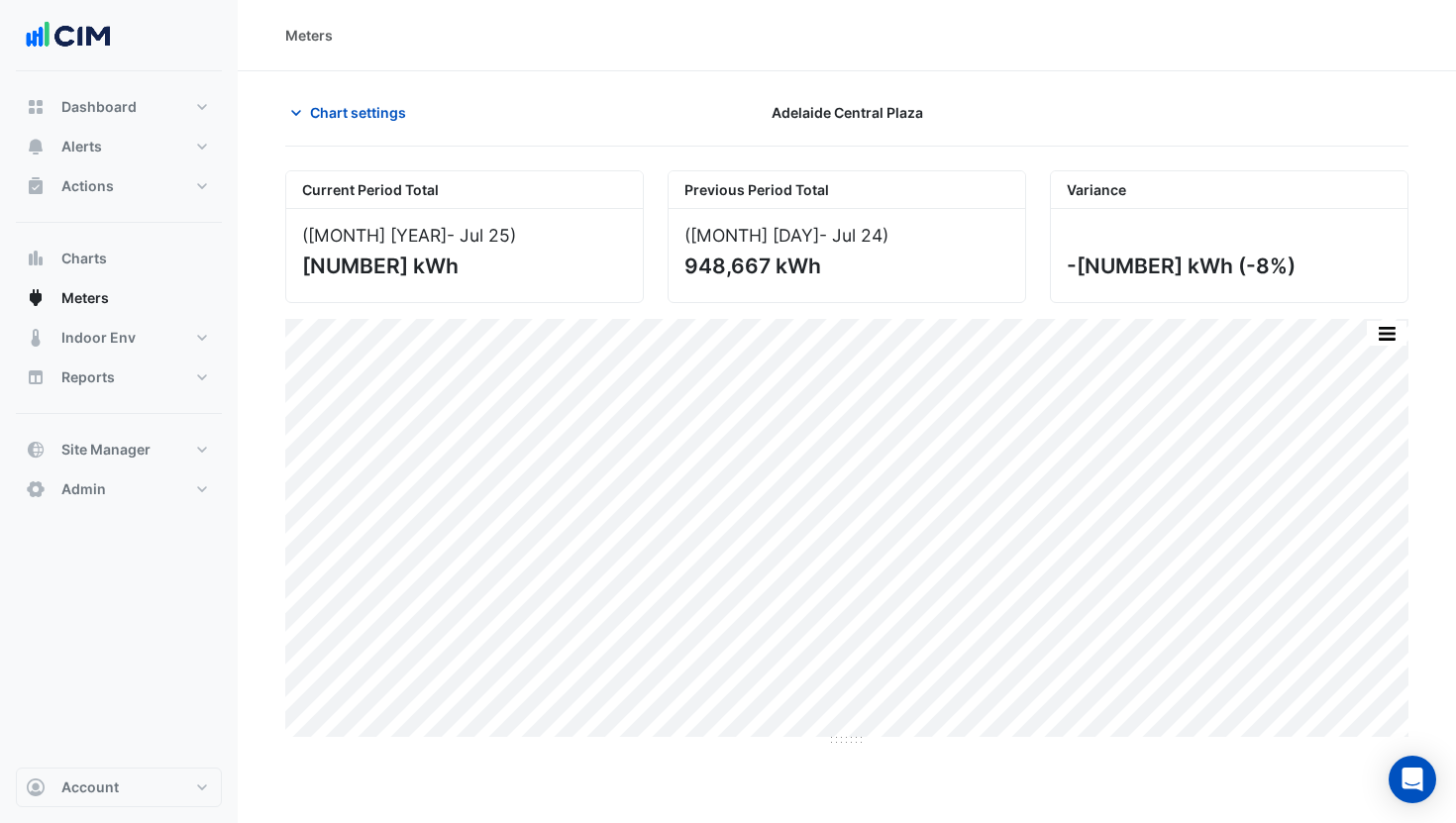 select on "***" 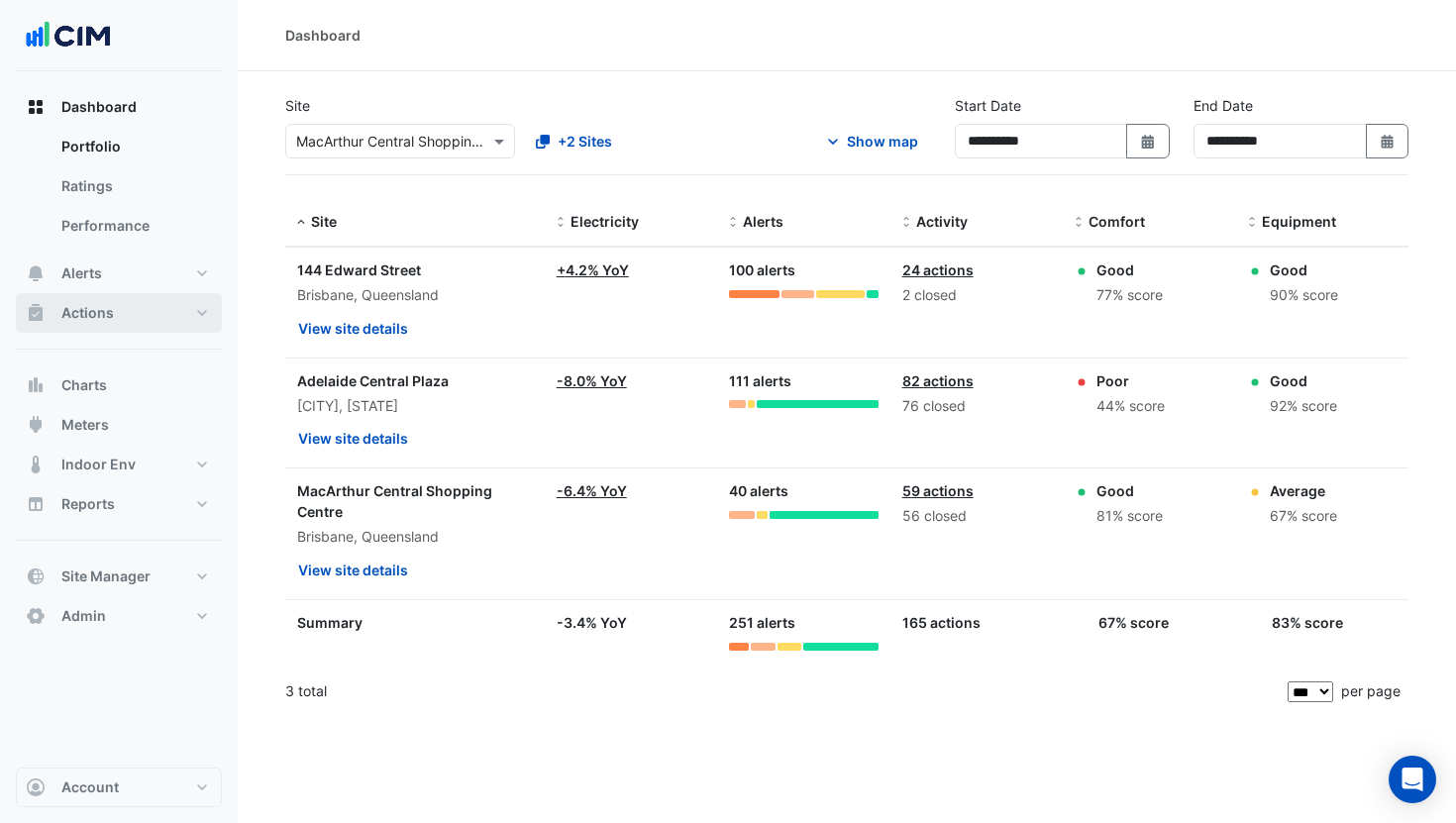 click on "Actions" at bounding box center (87, 313) 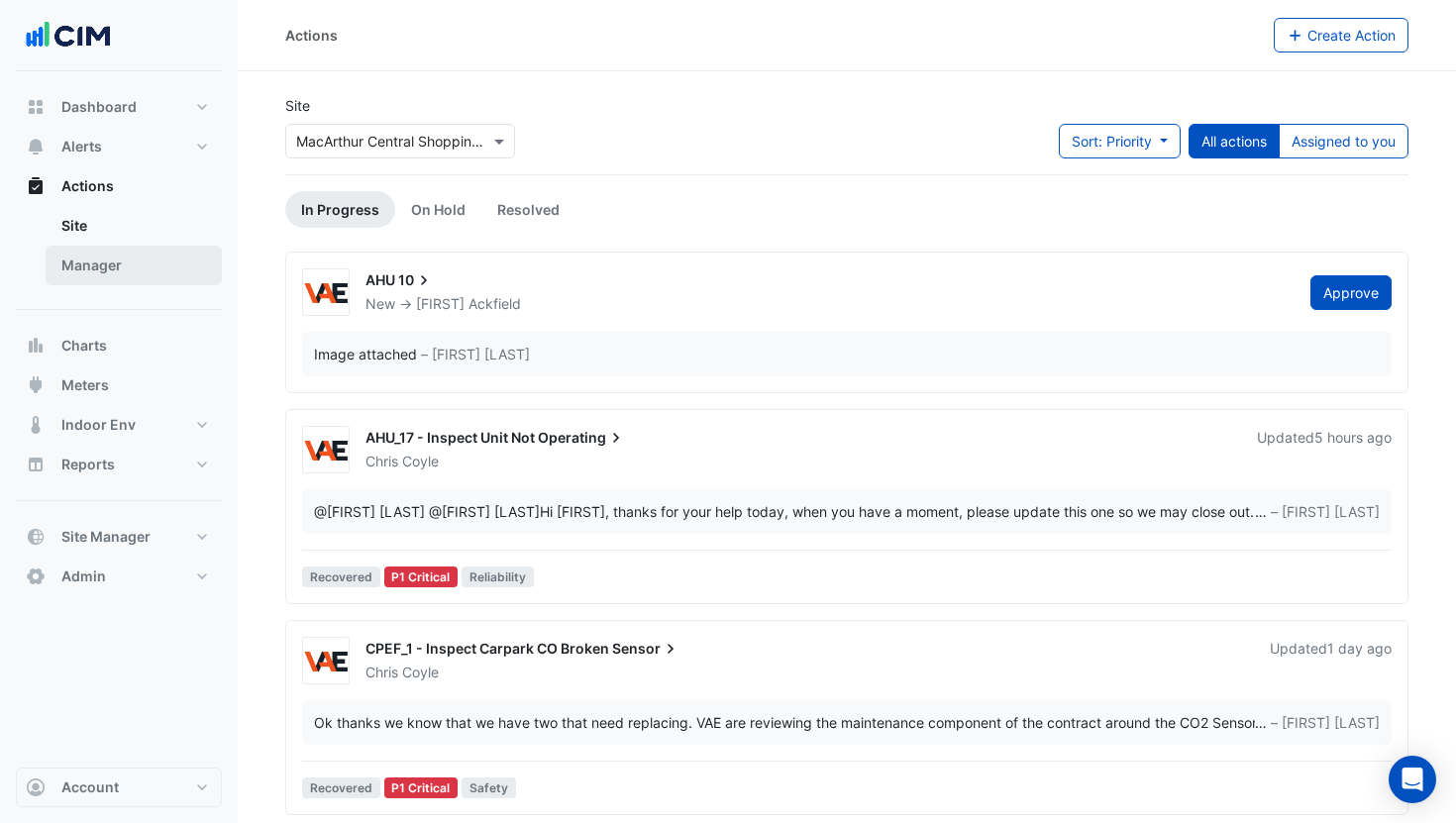 click on "Manager" at bounding box center [134, 265] 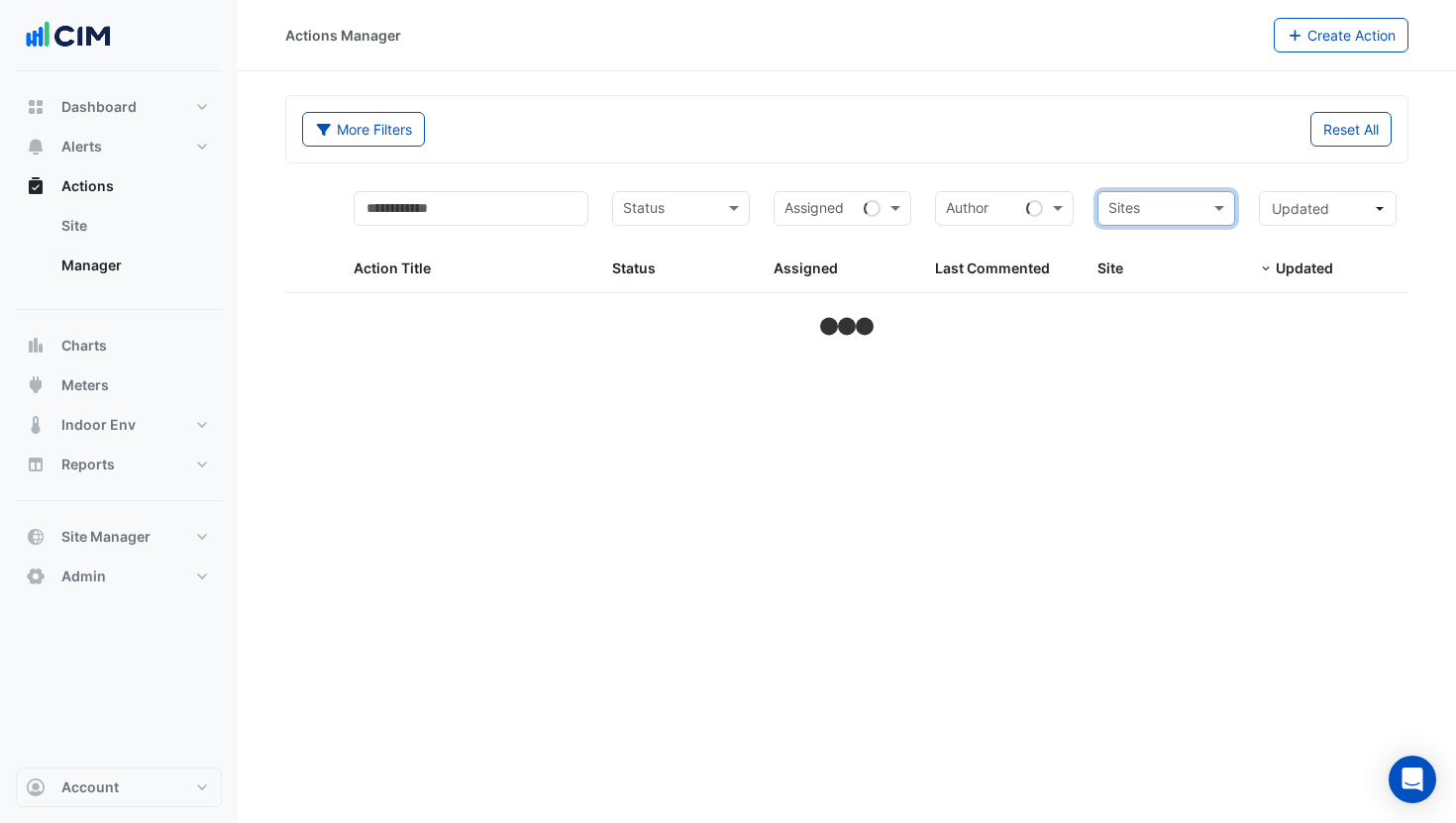 select on "***" 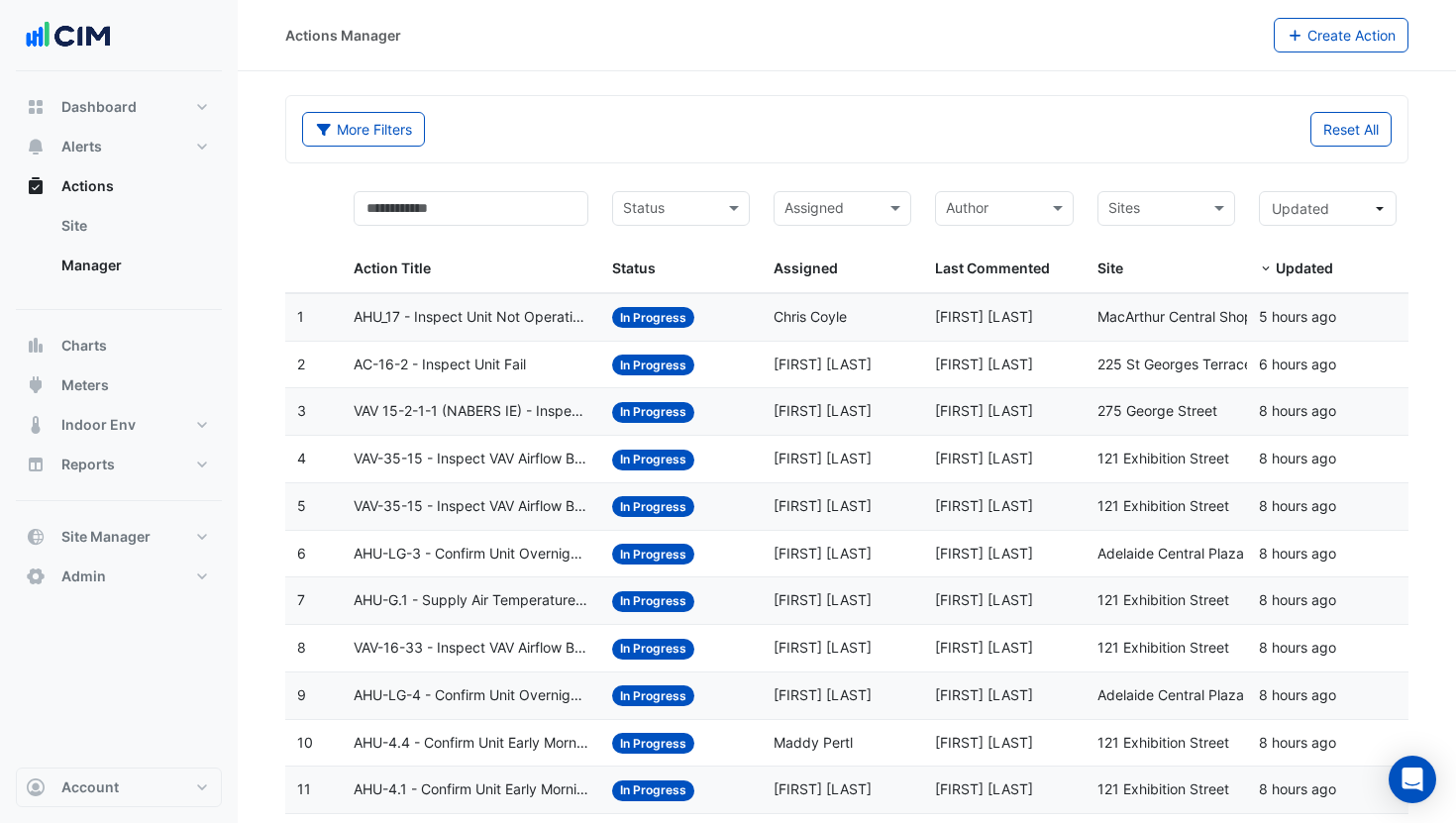 click on "[FIRST] [LAST]" 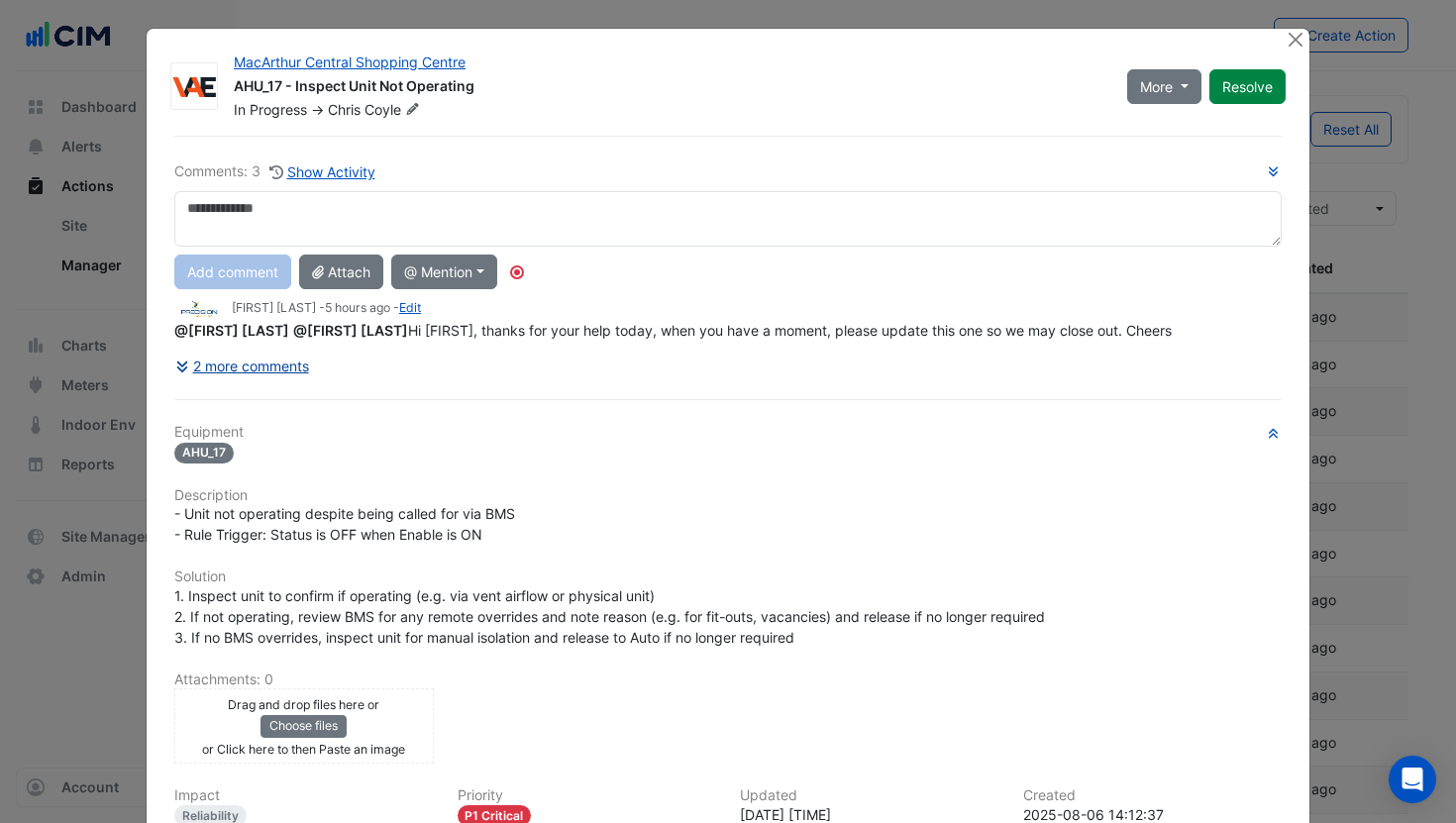 click on "2 more comments" 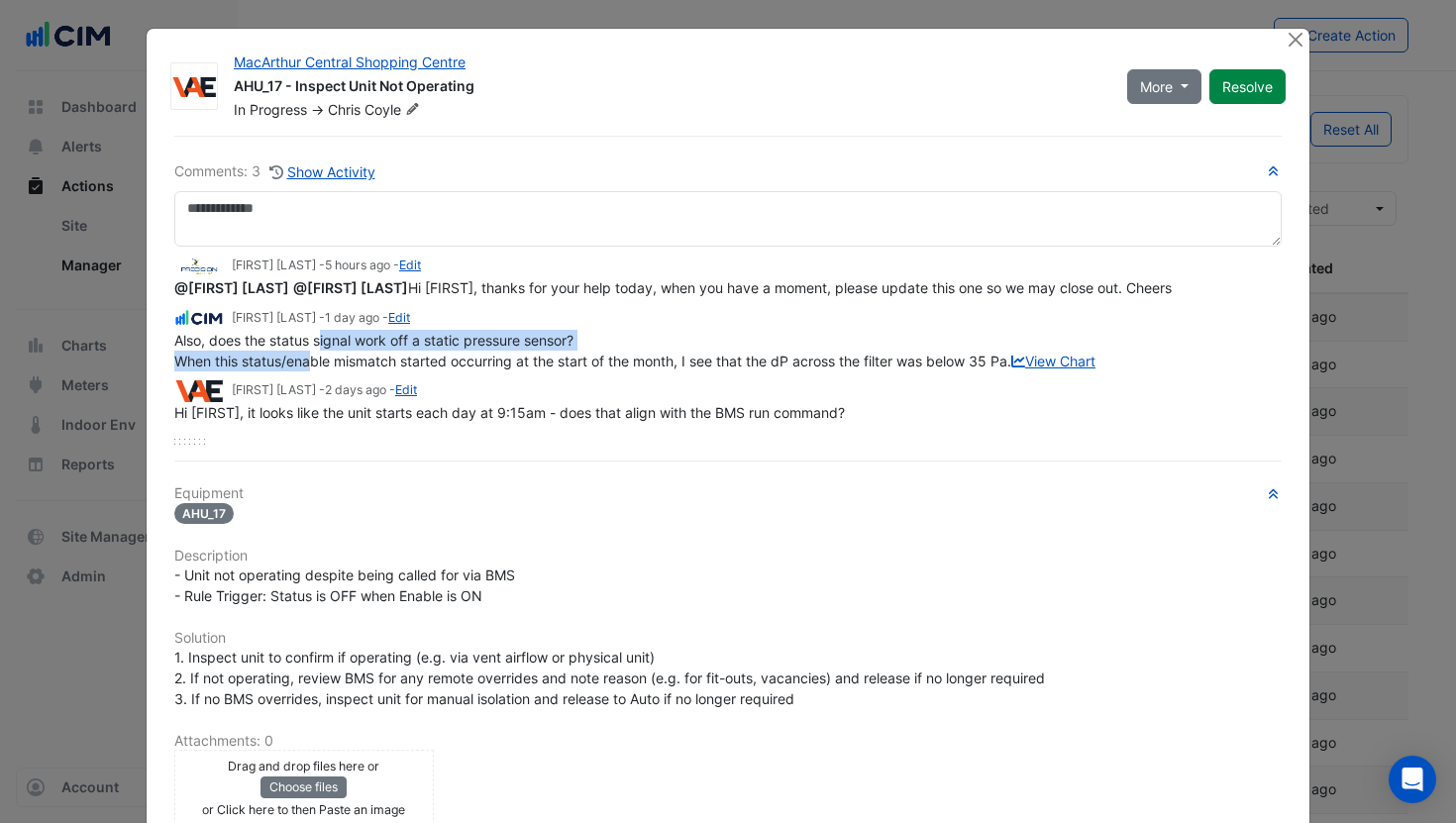 drag, startPoint x: 311, startPoint y: 362, endPoint x: 323, endPoint y: 346, distance: 20 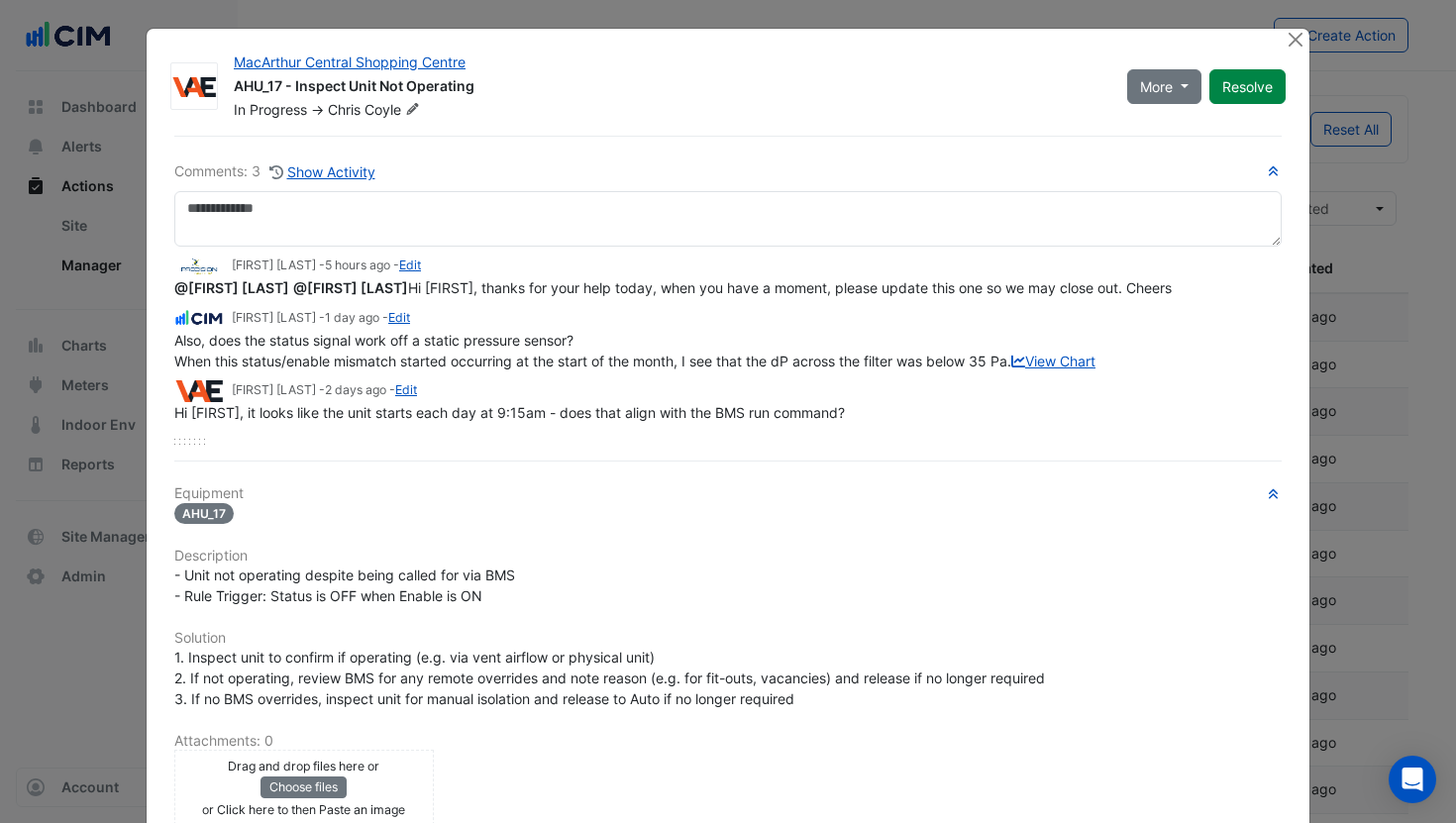 click on "Also, does the status signal work off a static pressure sensor?
When this status/enable mismatch started occurring at the start of the month, I see that the dP across the filter was below [NUMBER] Pa.
View Chart" 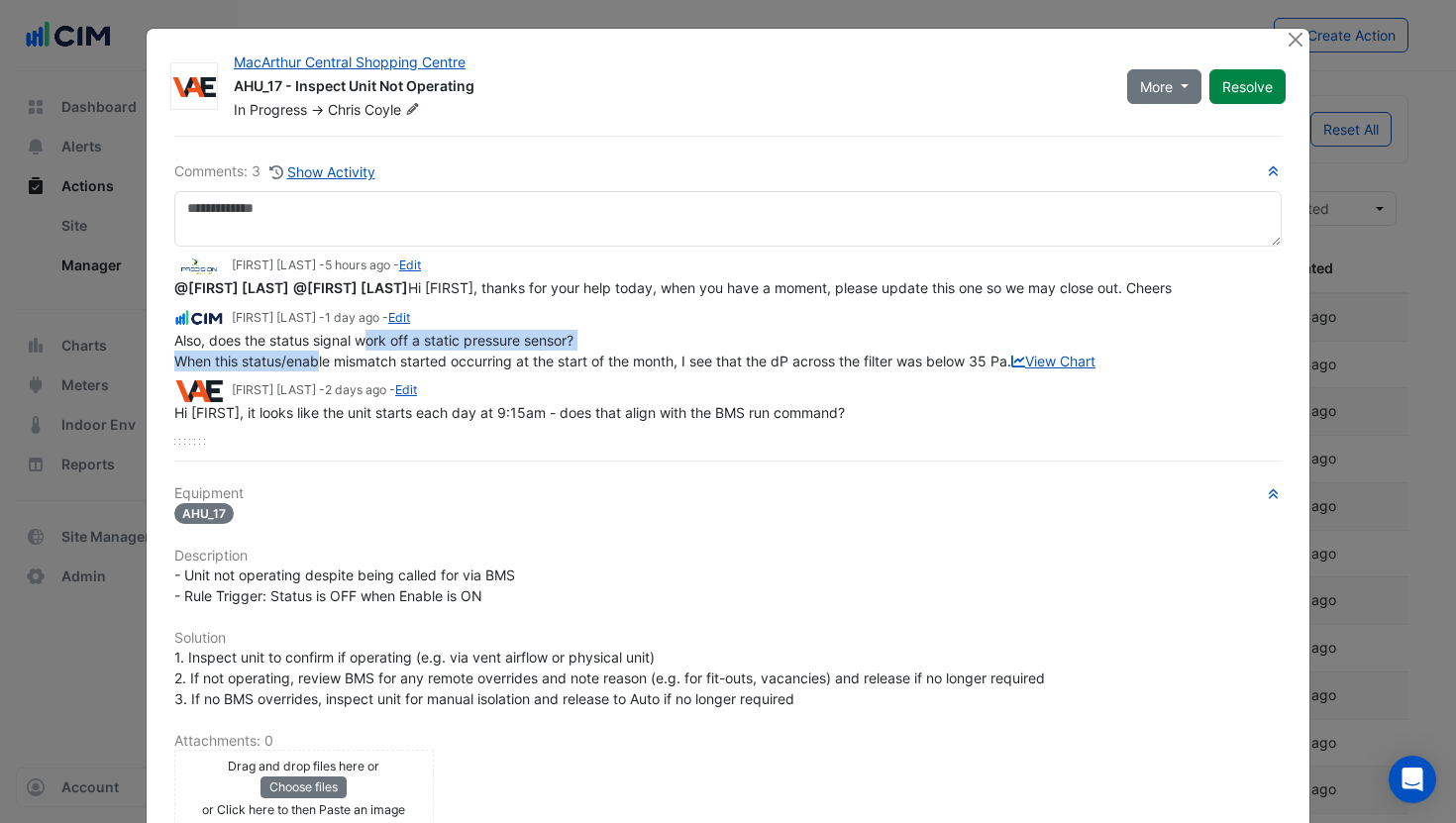 drag, startPoint x: 321, startPoint y: 353, endPoint x: 364, endPoint y: 347, distance: 43.416587 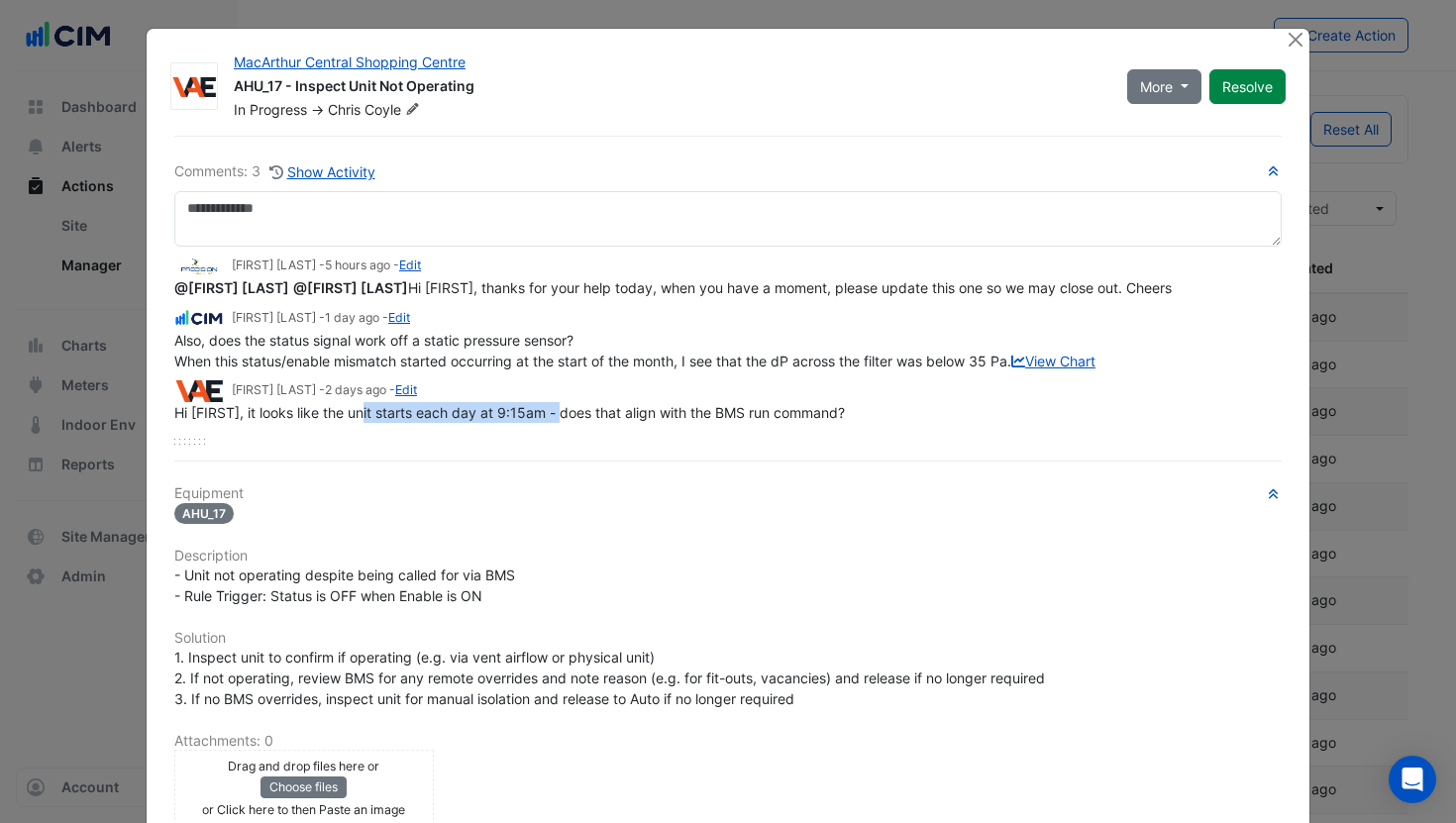 drag, startPoint x: 358, startPoint y: 423, endPoint x: 565, endPoint y: 439, distance: 207.61744 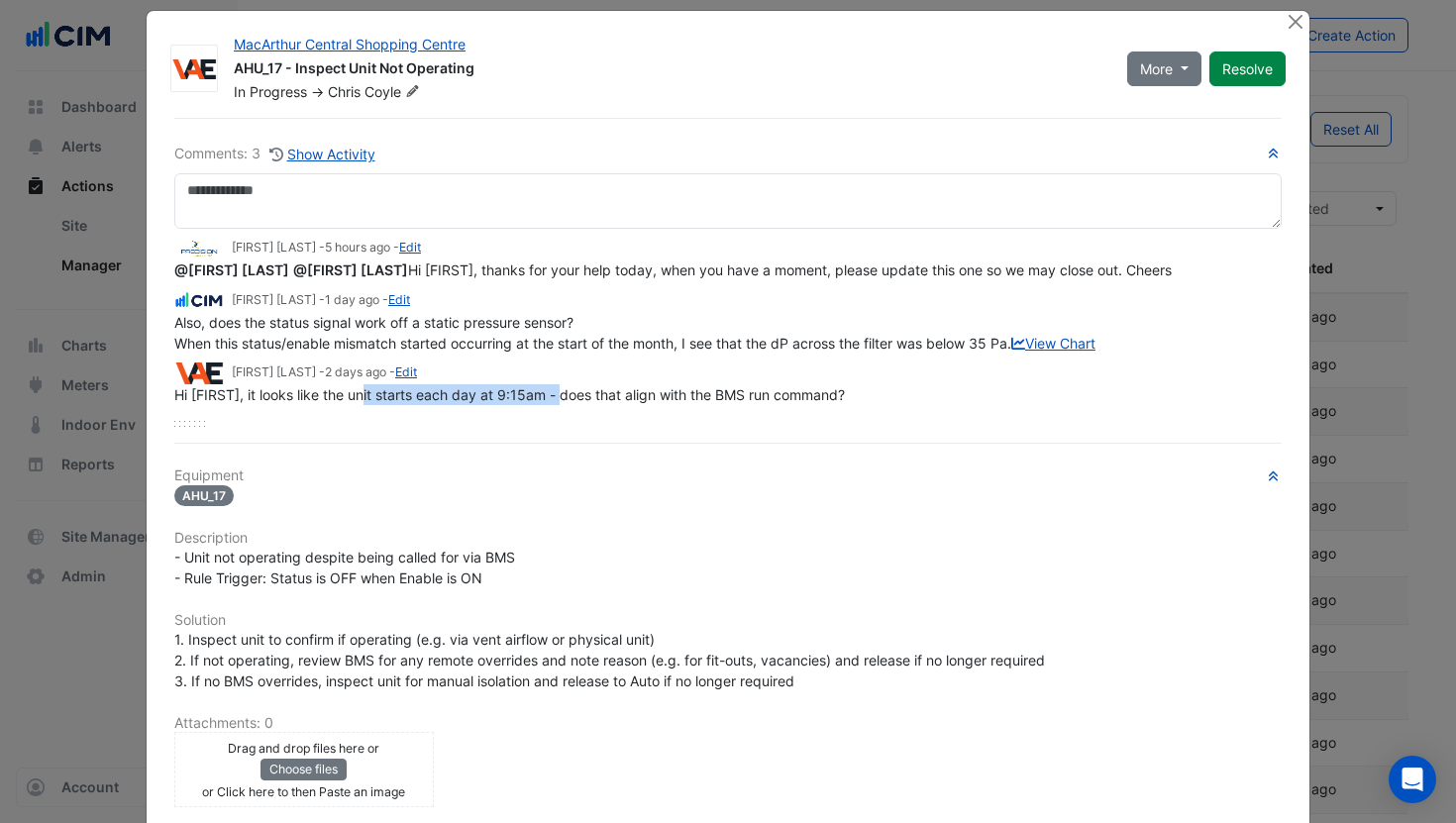 scroll, scrollTop: 21, scrollLeft: 0, axis: vertical 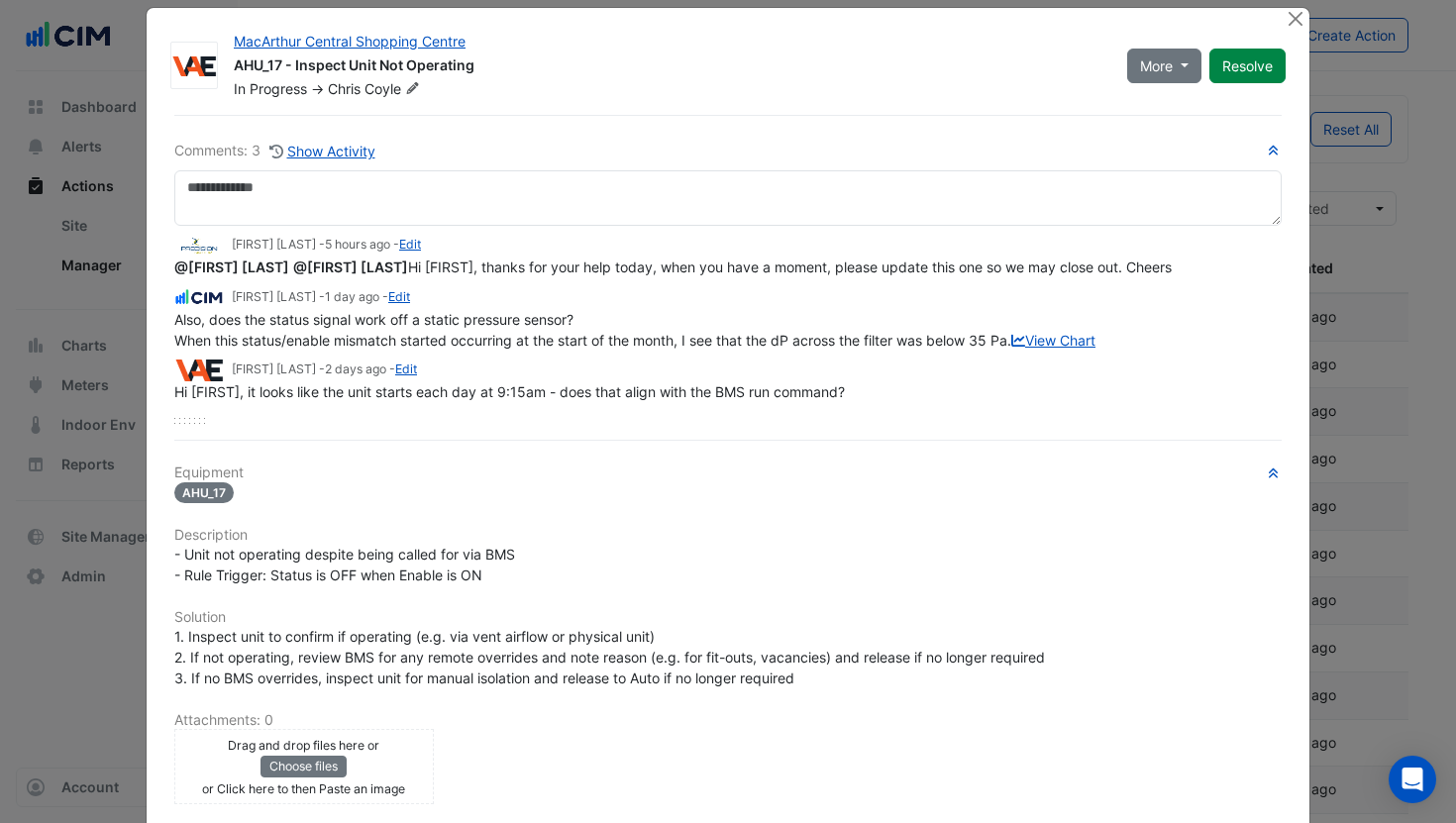 click on "Hi [FIRST], it looks like the unit starts each day at 9:15am - does that align with the BMS run command?" 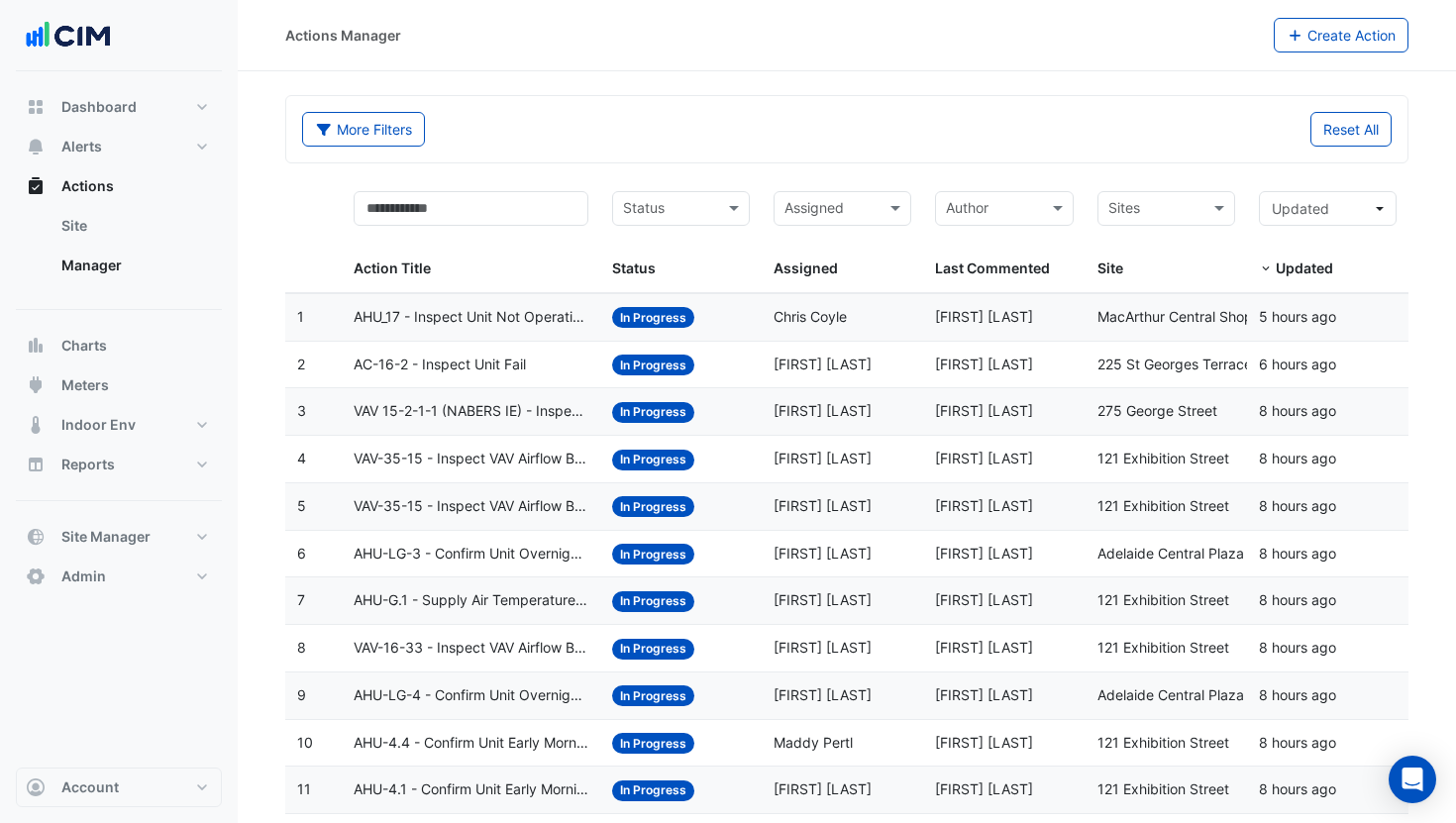click on "Status:
In Progress" 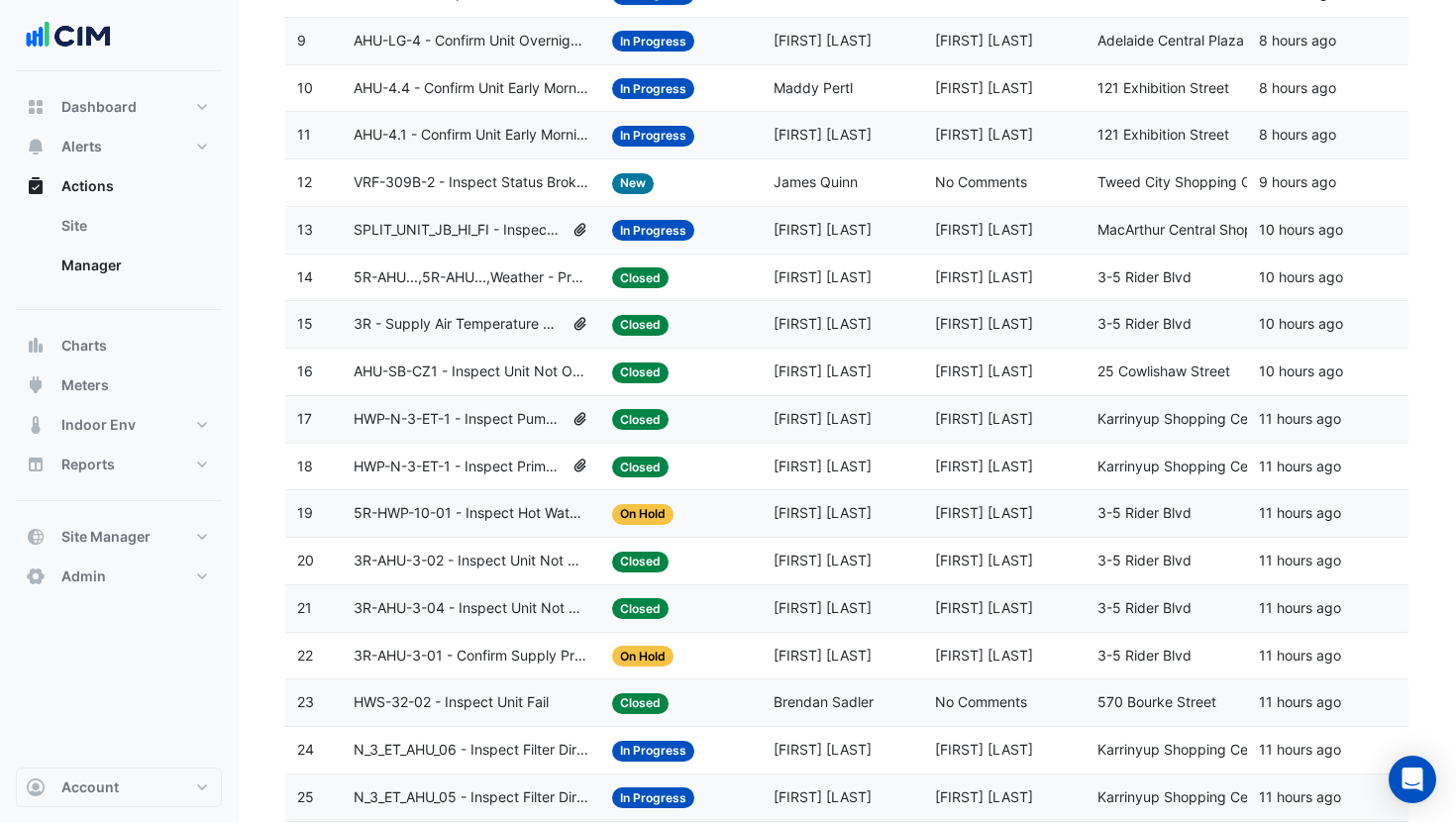 scroll, scrollTop: 828, scrollLeft: 0, axis: vertical 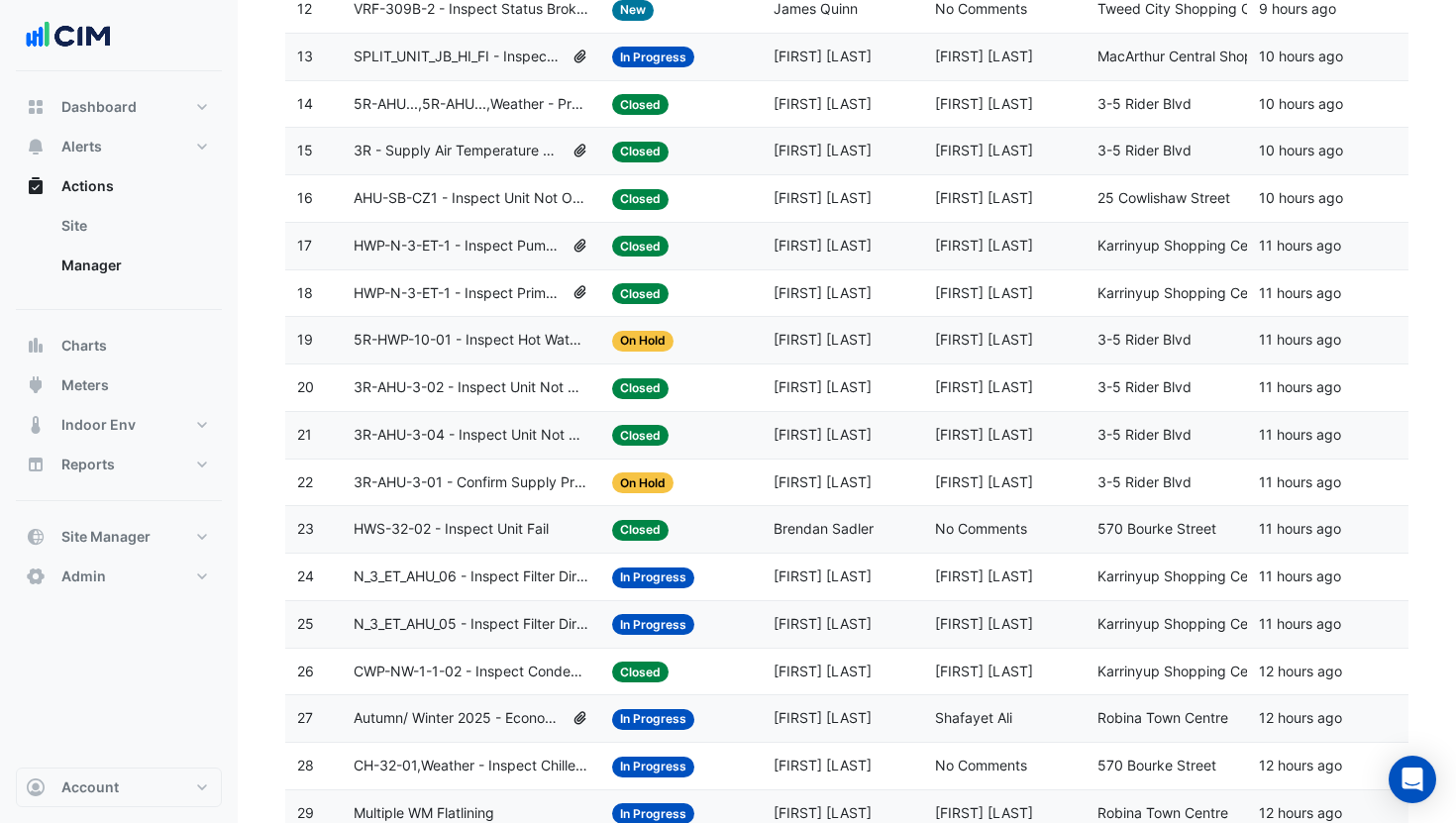 click on "[FIRST] [LAST]" 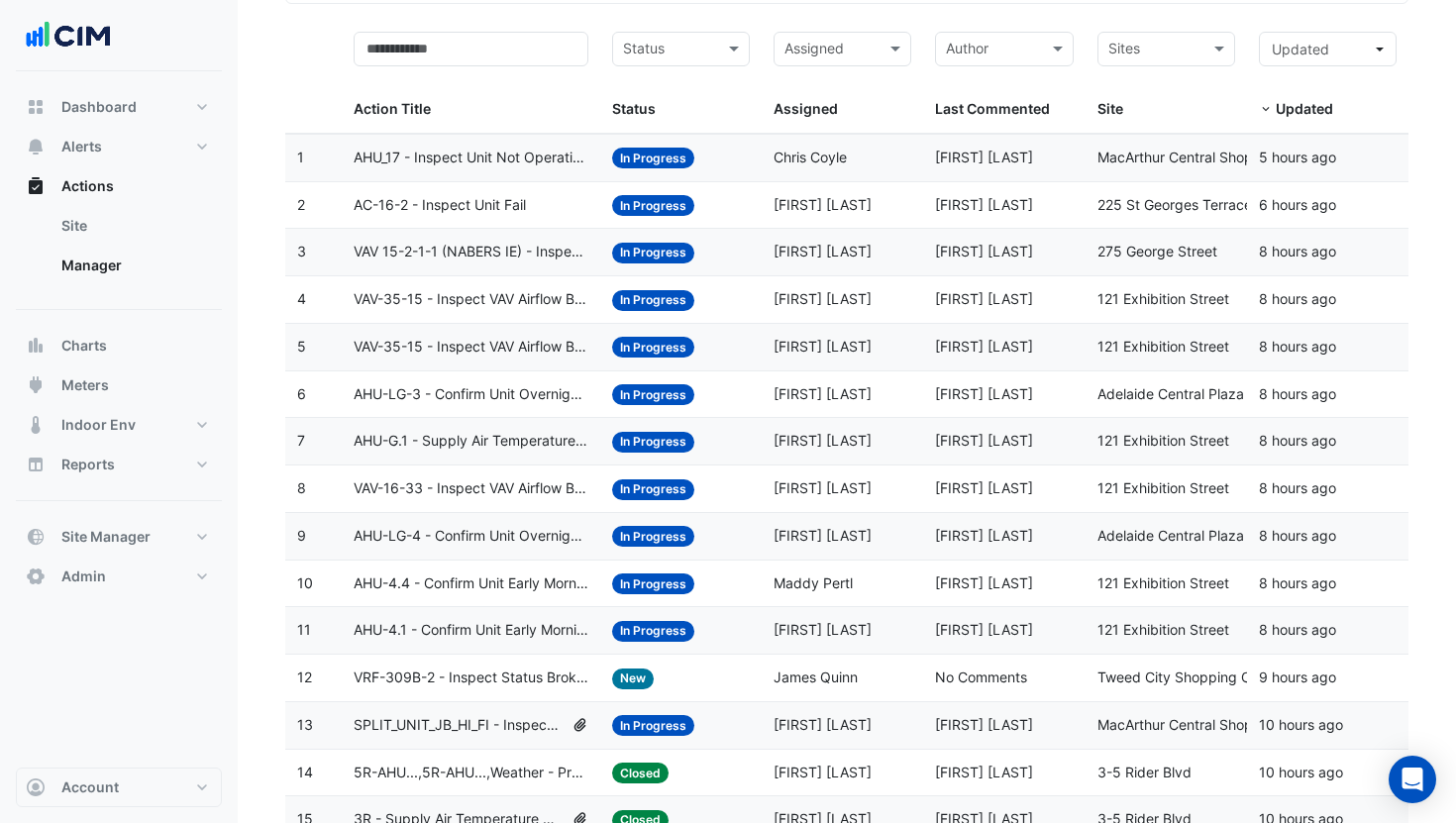 scroll, scrollTop: 0, scrollLeft: 0, axis: both 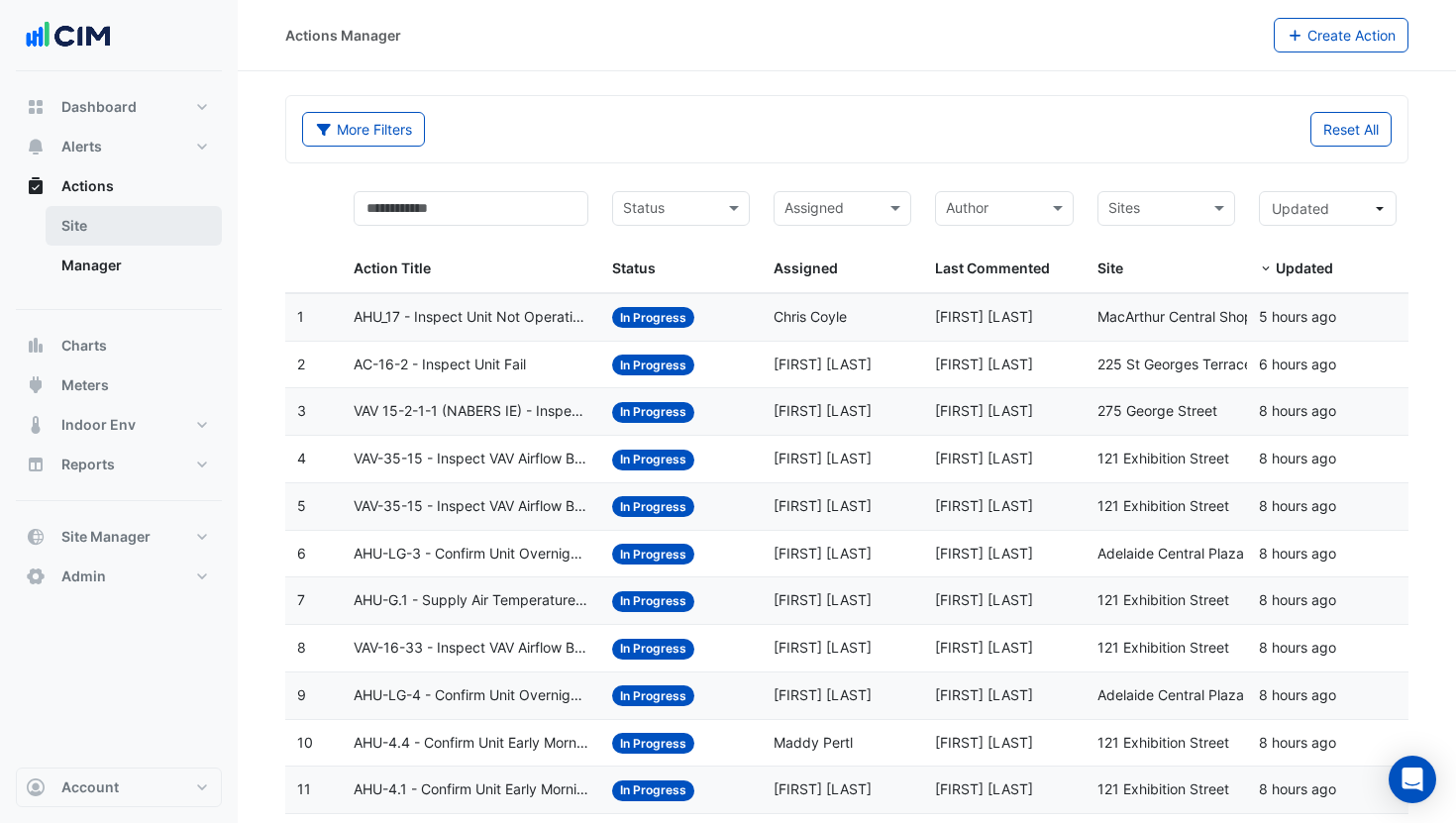 click on "Site" at bounding box center (134, 226) 